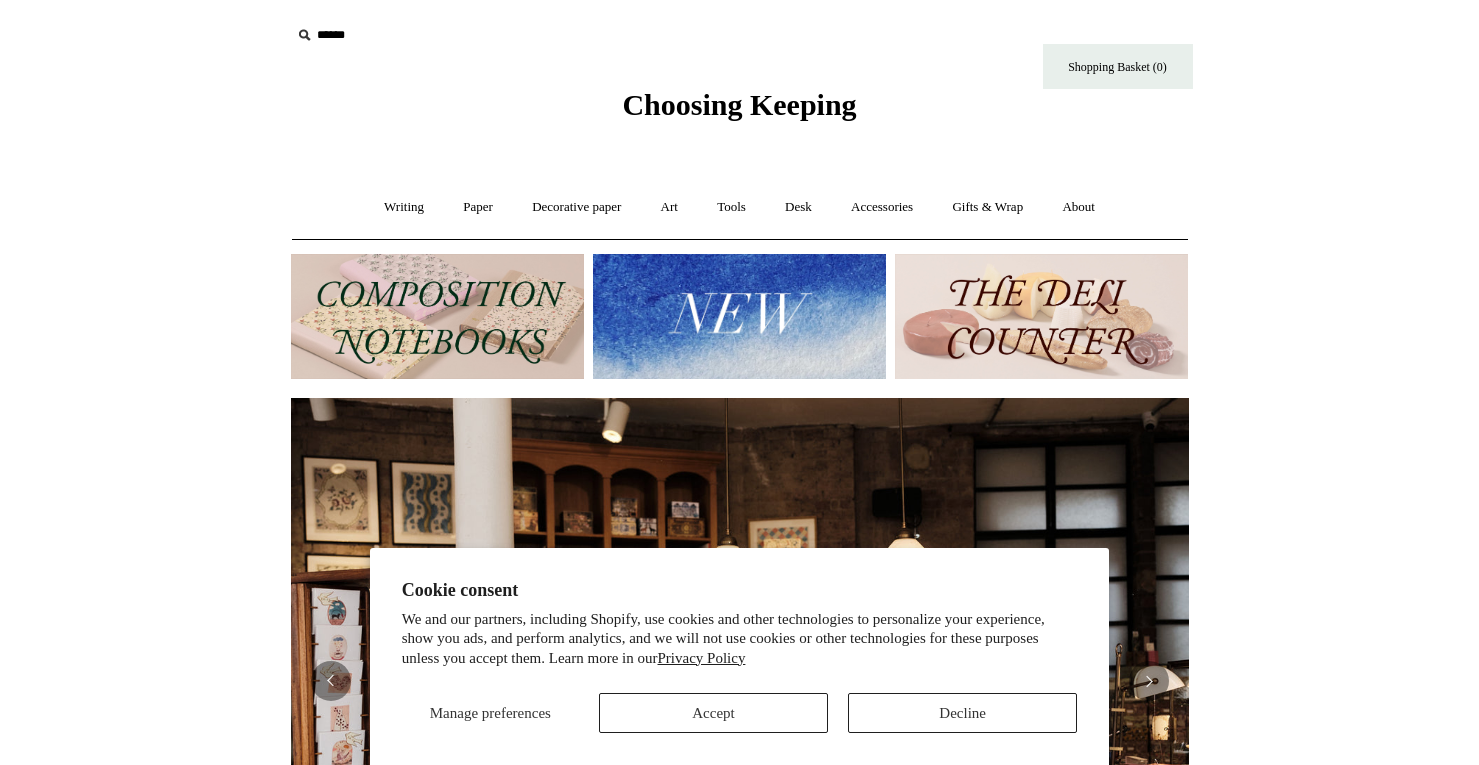 scroll, scrollTop: 0, scrollLeft: 0, axis: both 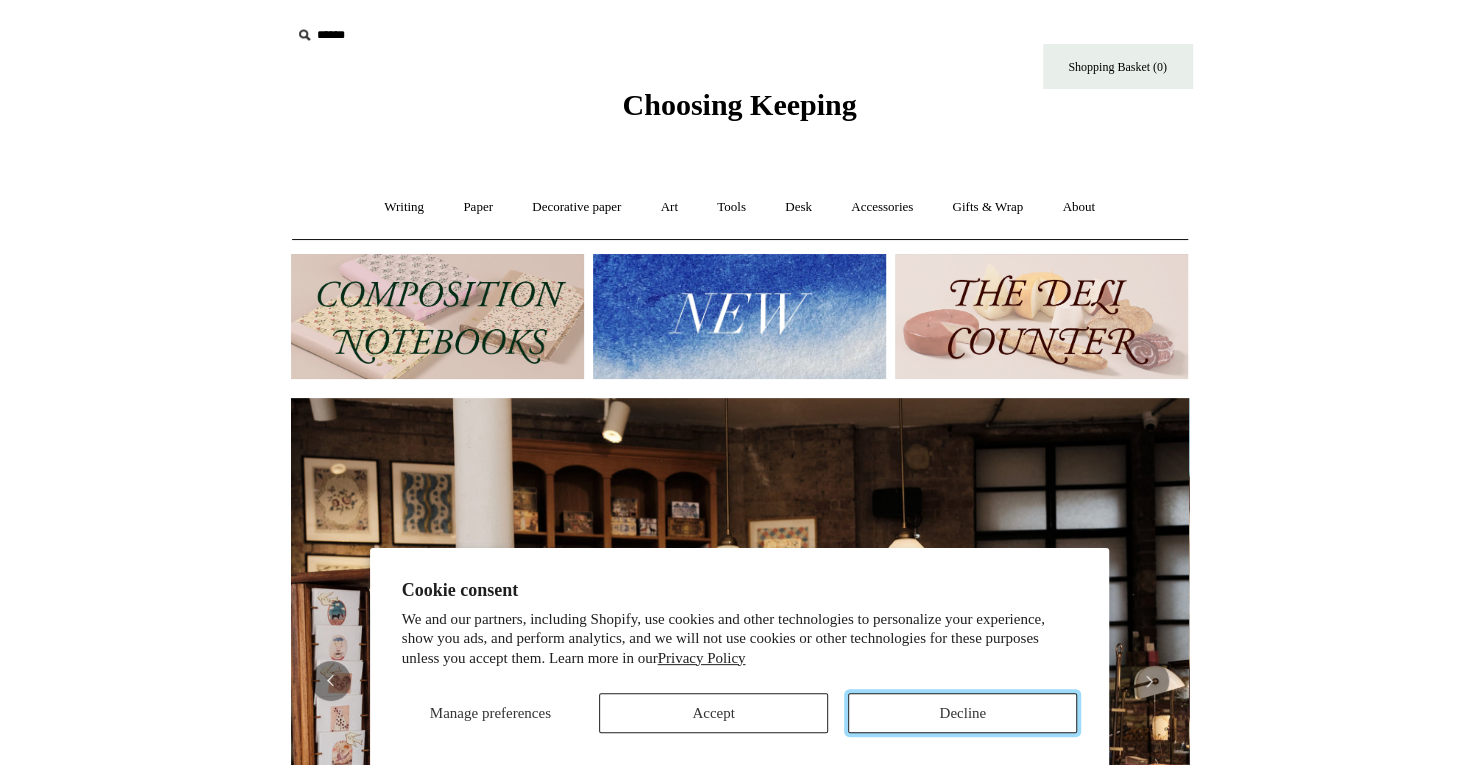 click on "Decline" at bounding box center (962, 713) 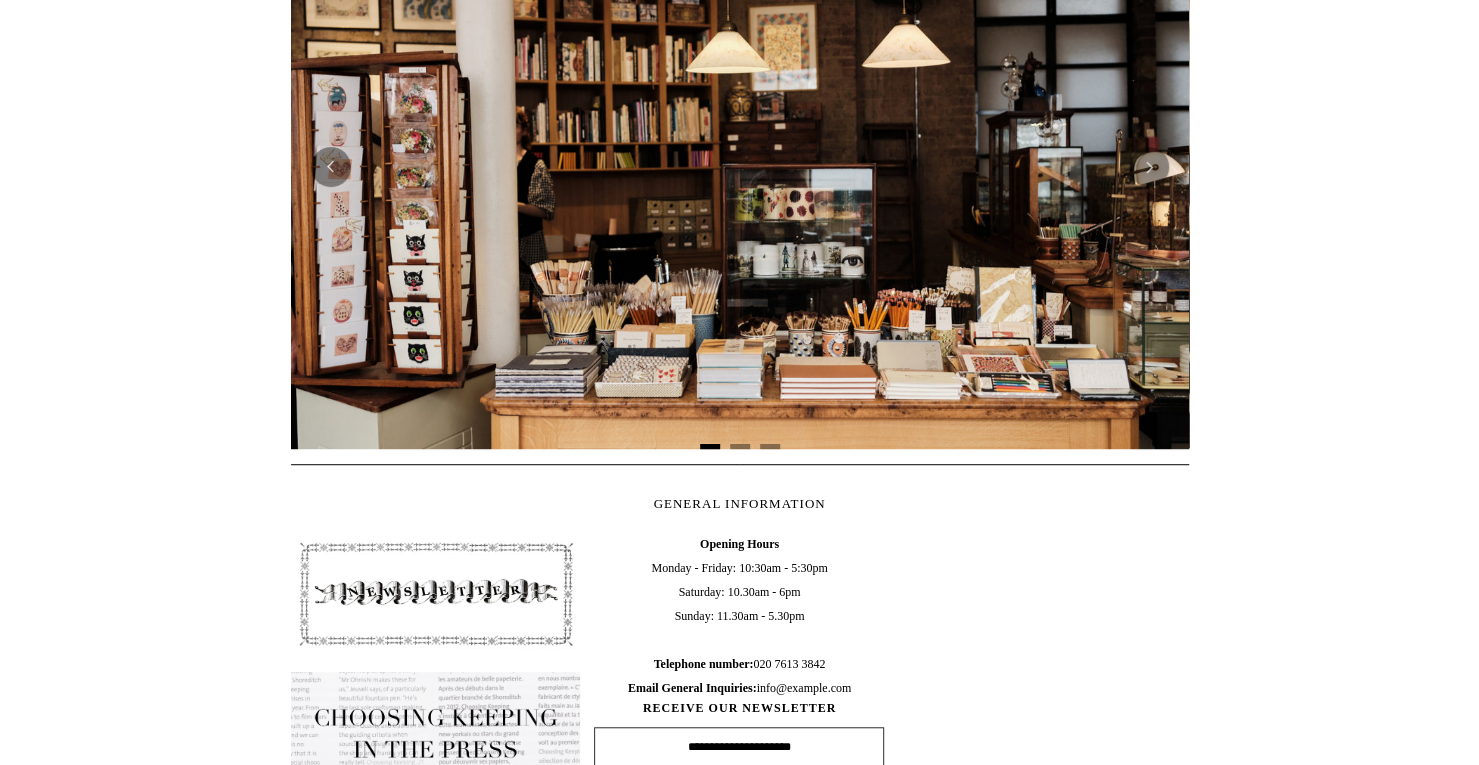 scroll, scrollTop: 520, scrollLeft: 0, axis: vertical 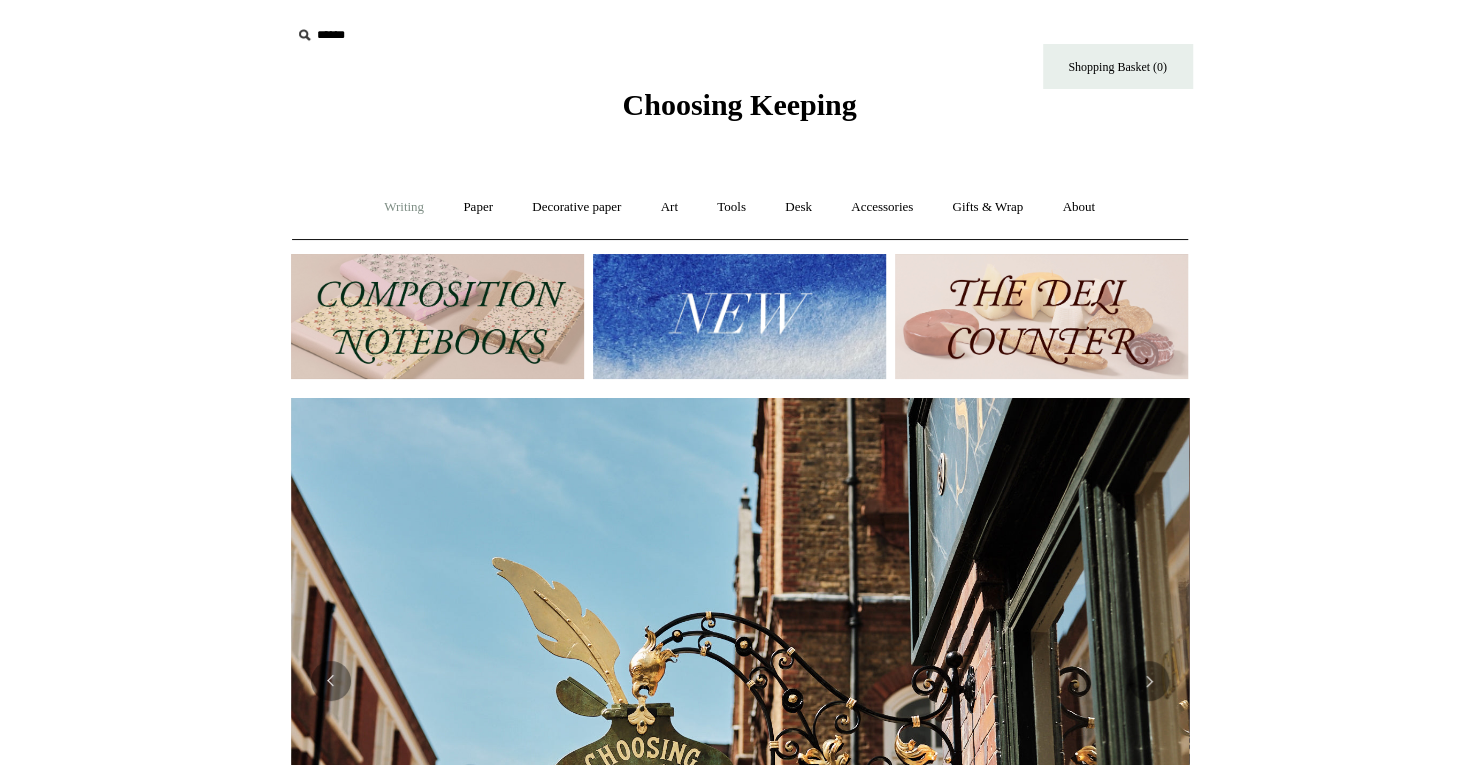 click on "Writing +" at bounding box center [404, 207] 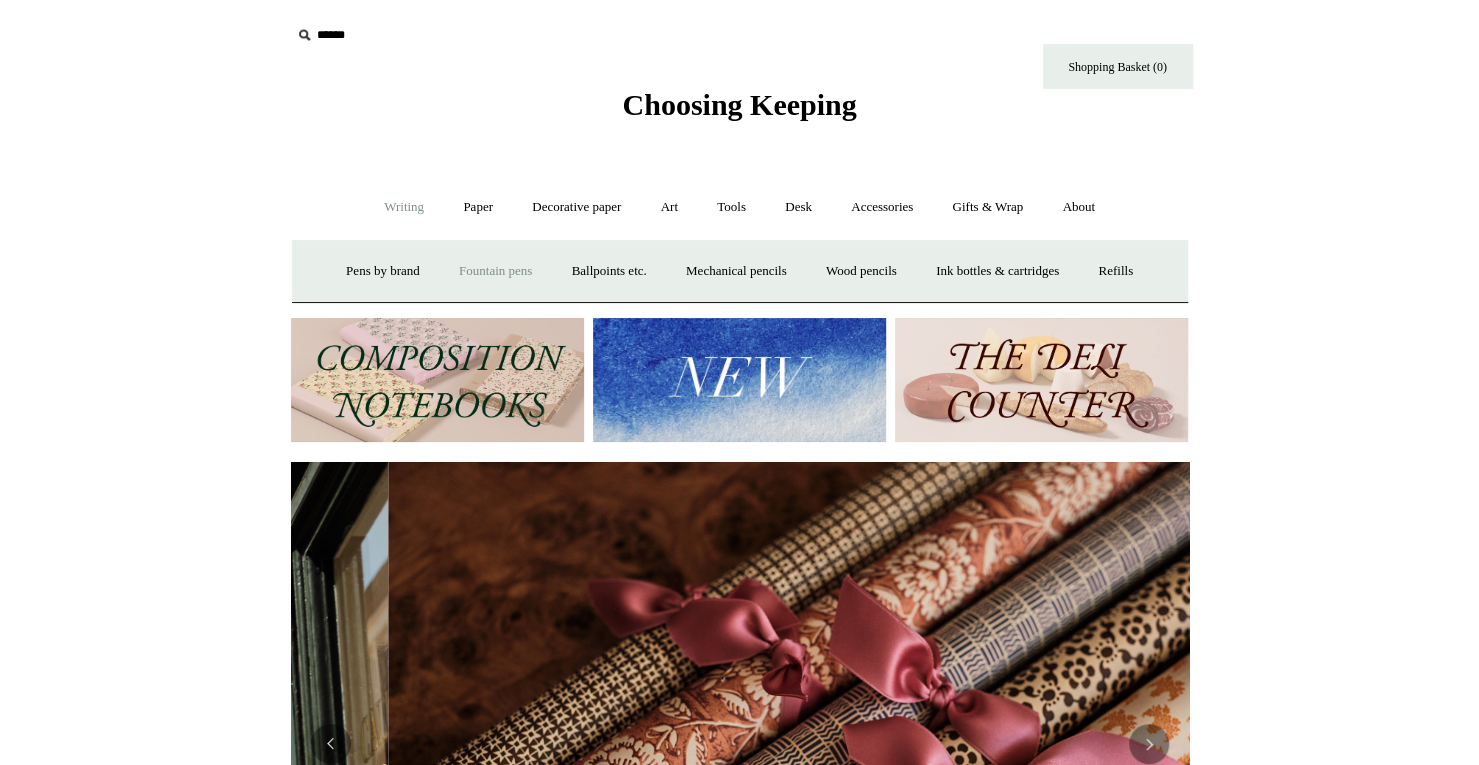 scroll, scrollTop: 0, scrollLeft: 1796, axis: horizontal 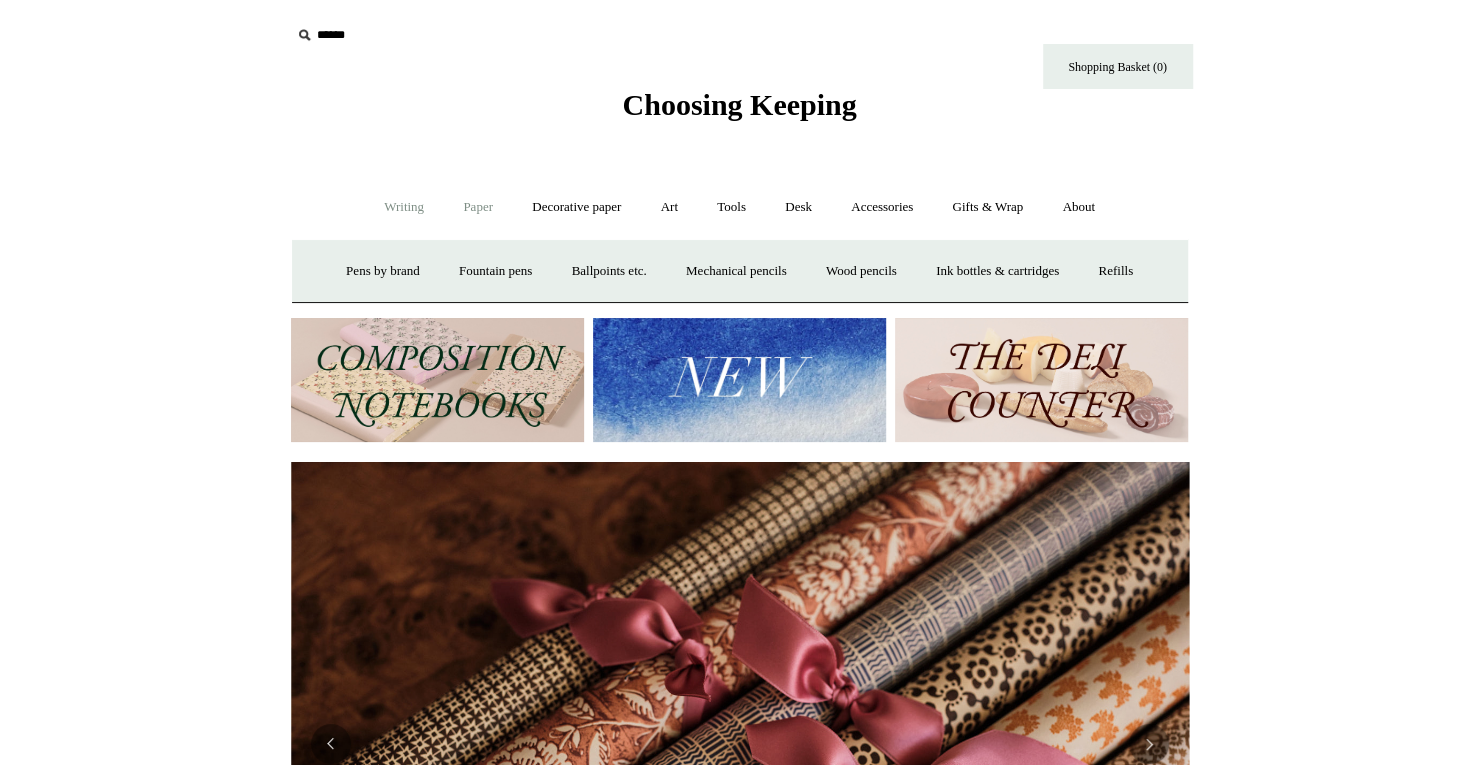 click on "Paper +" at bounding box center (478, 207) 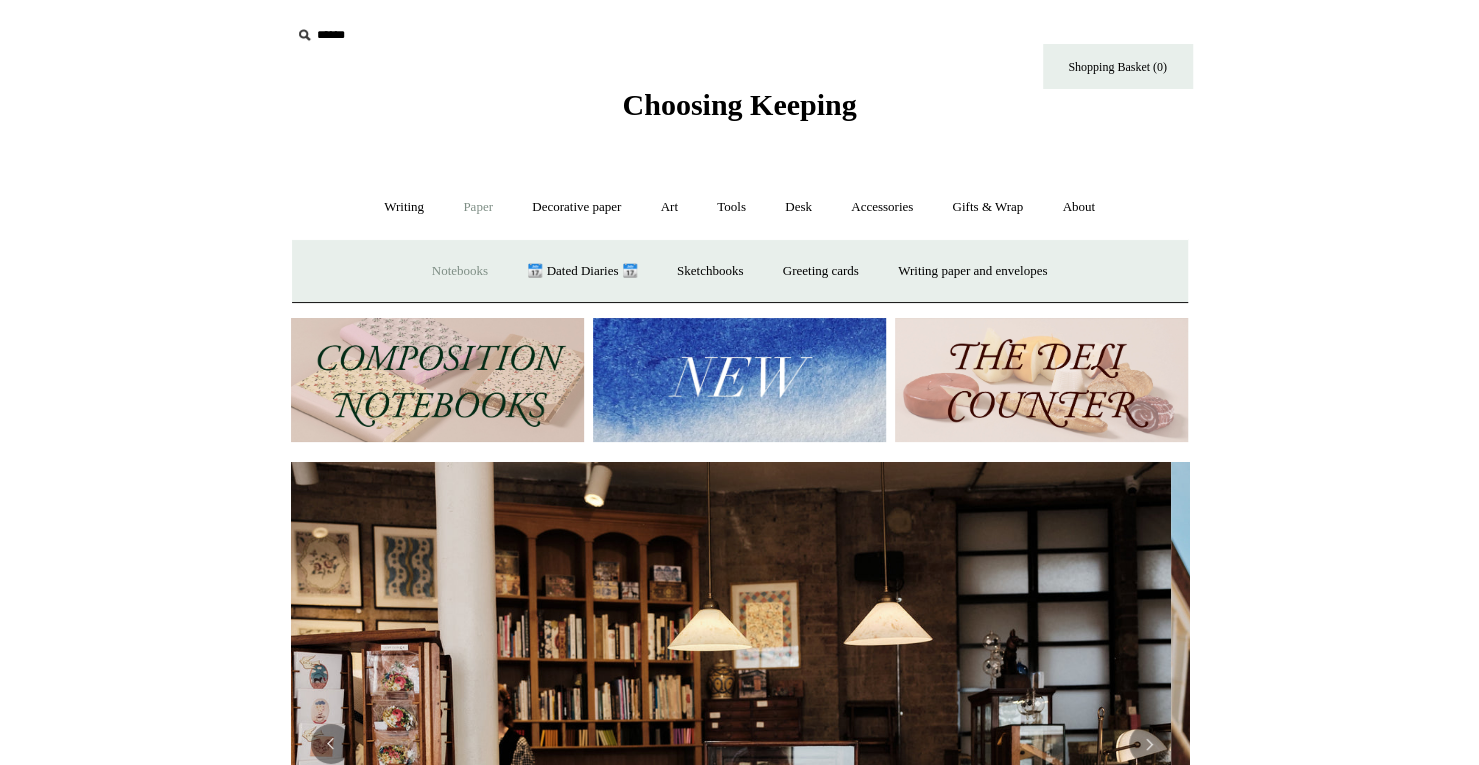 scroll, scrollTop: 0, scrollLeft: 0, axis: both 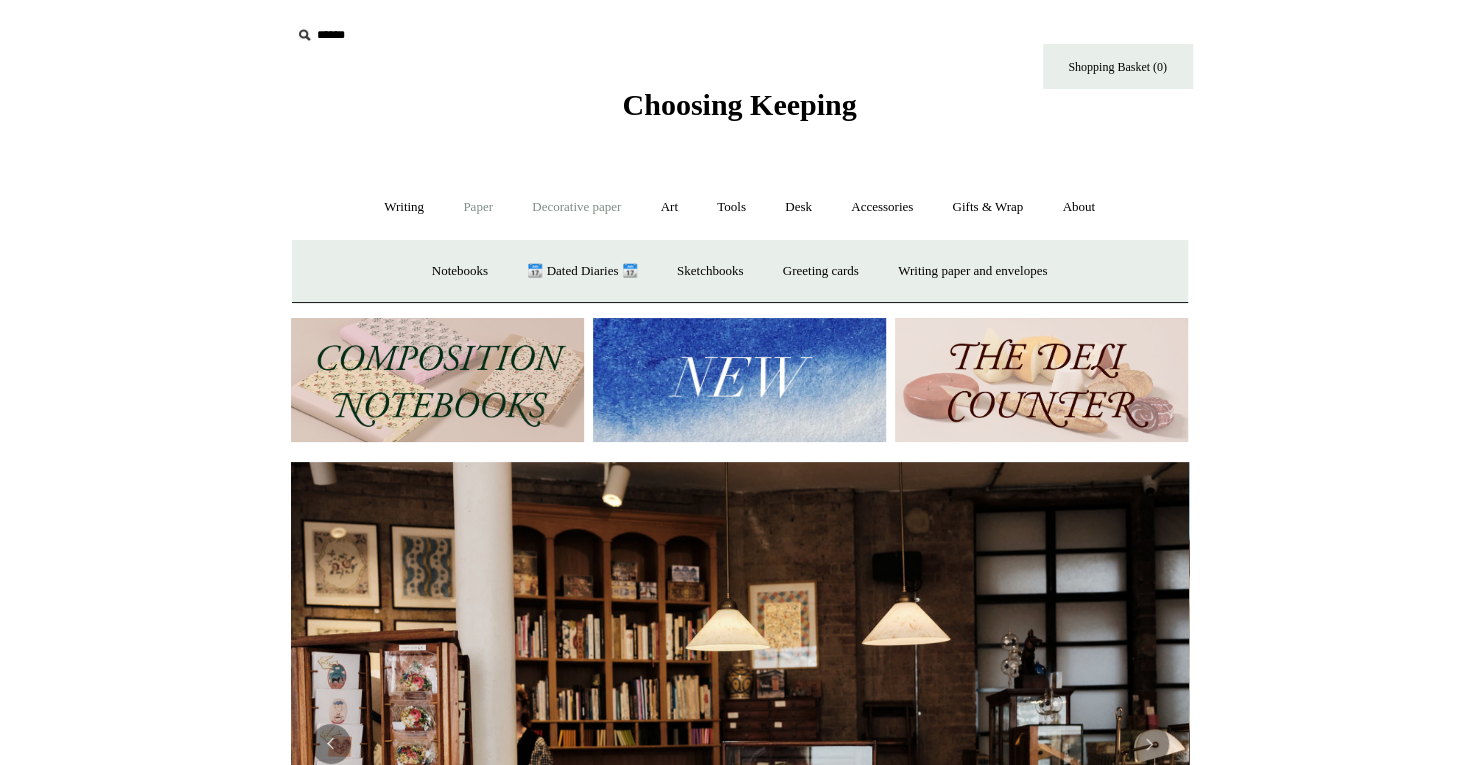 click on "Decorative paper +" at bounding box center [576, 207] 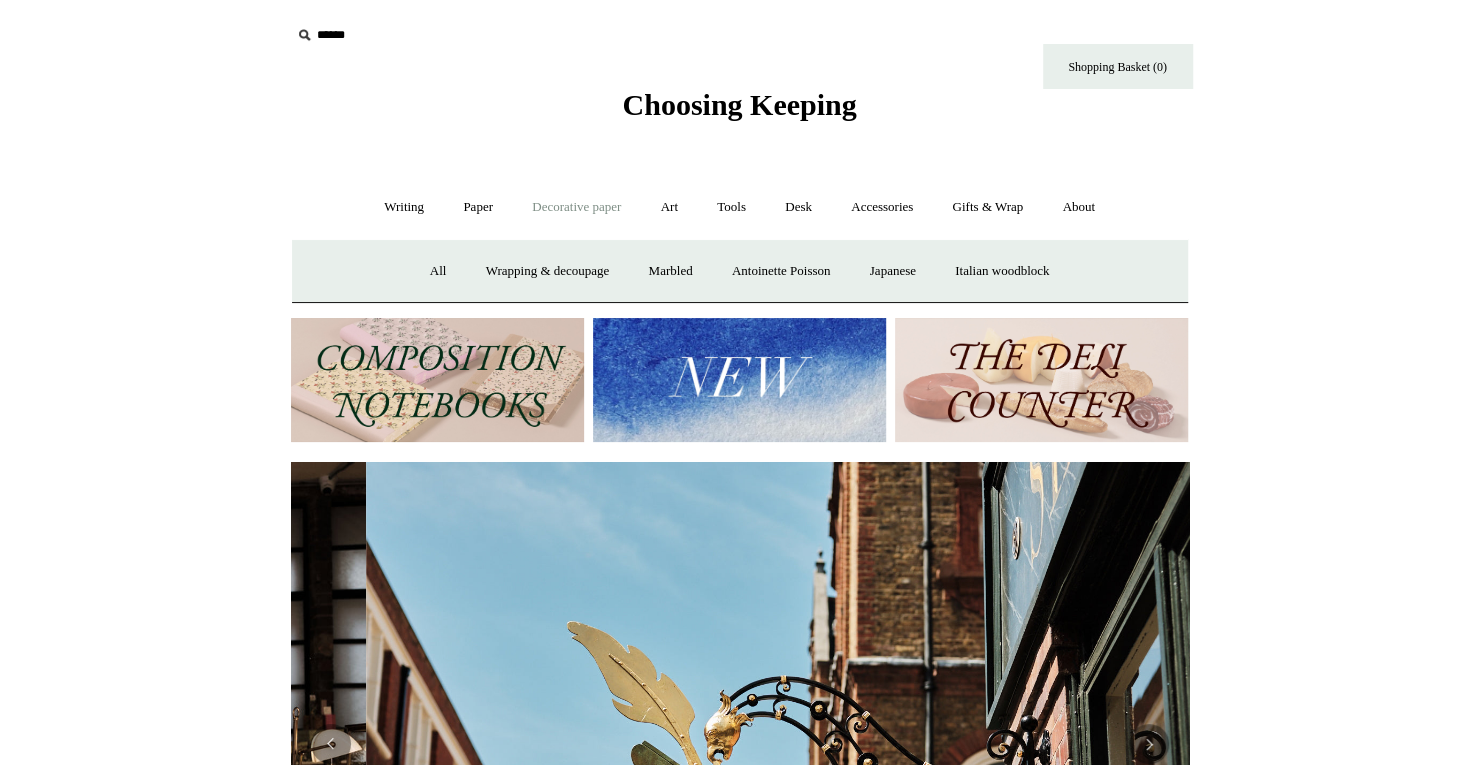 scroll, scrollTop: 0, scrollLeft: 898, axis: horizontal 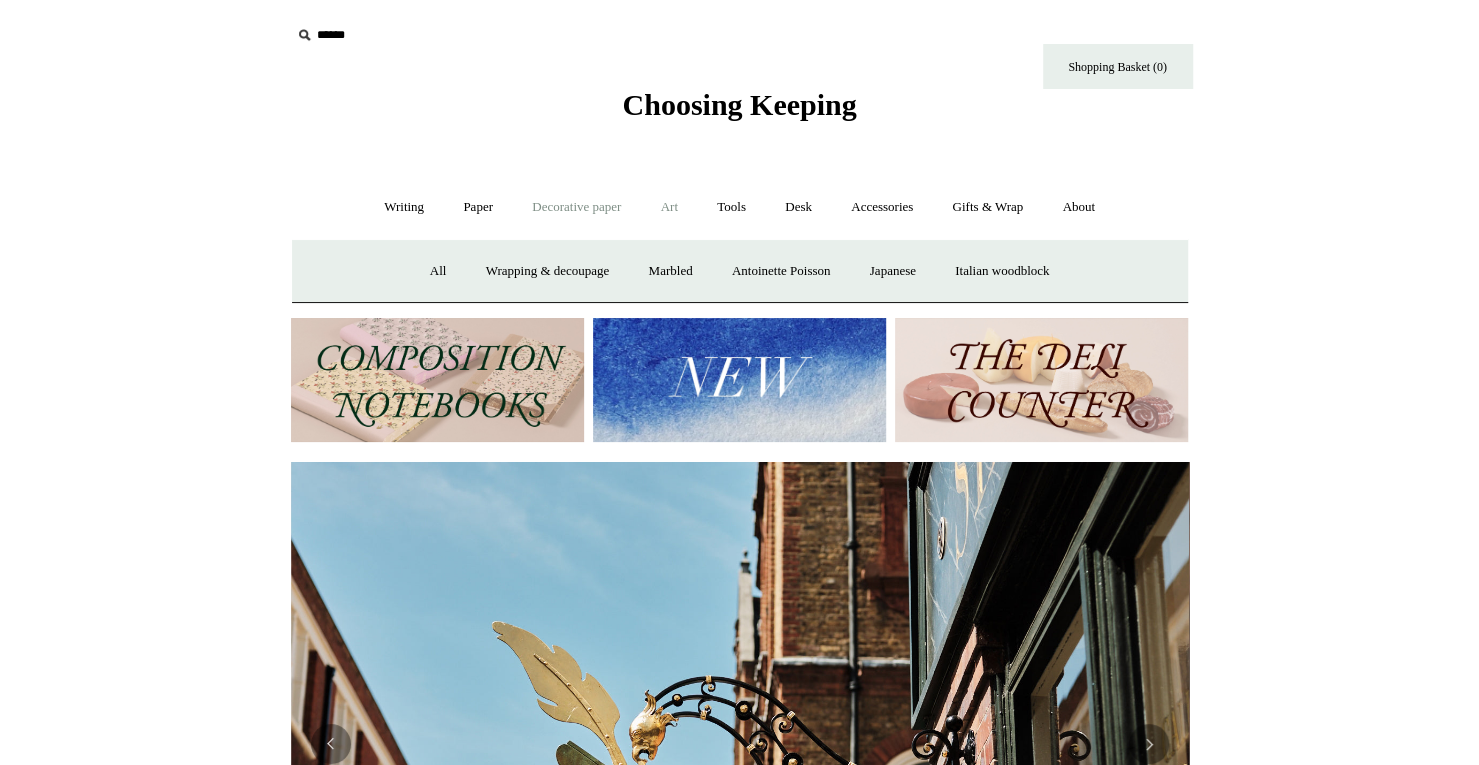 click on "Art +" at bounding box center [669, 207] 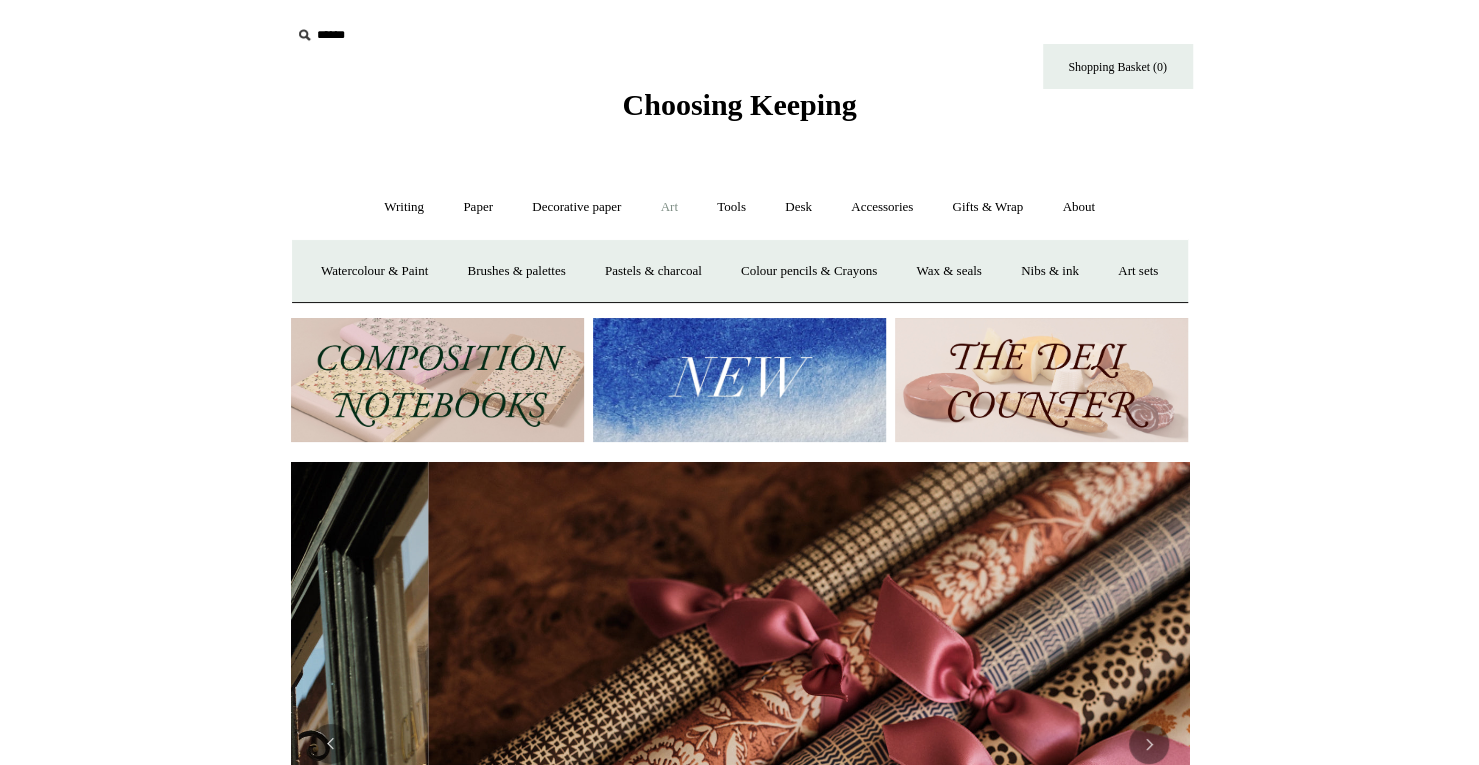 scroll, scrollTop: 0, scrollLeft: 1796, axis: horizontal 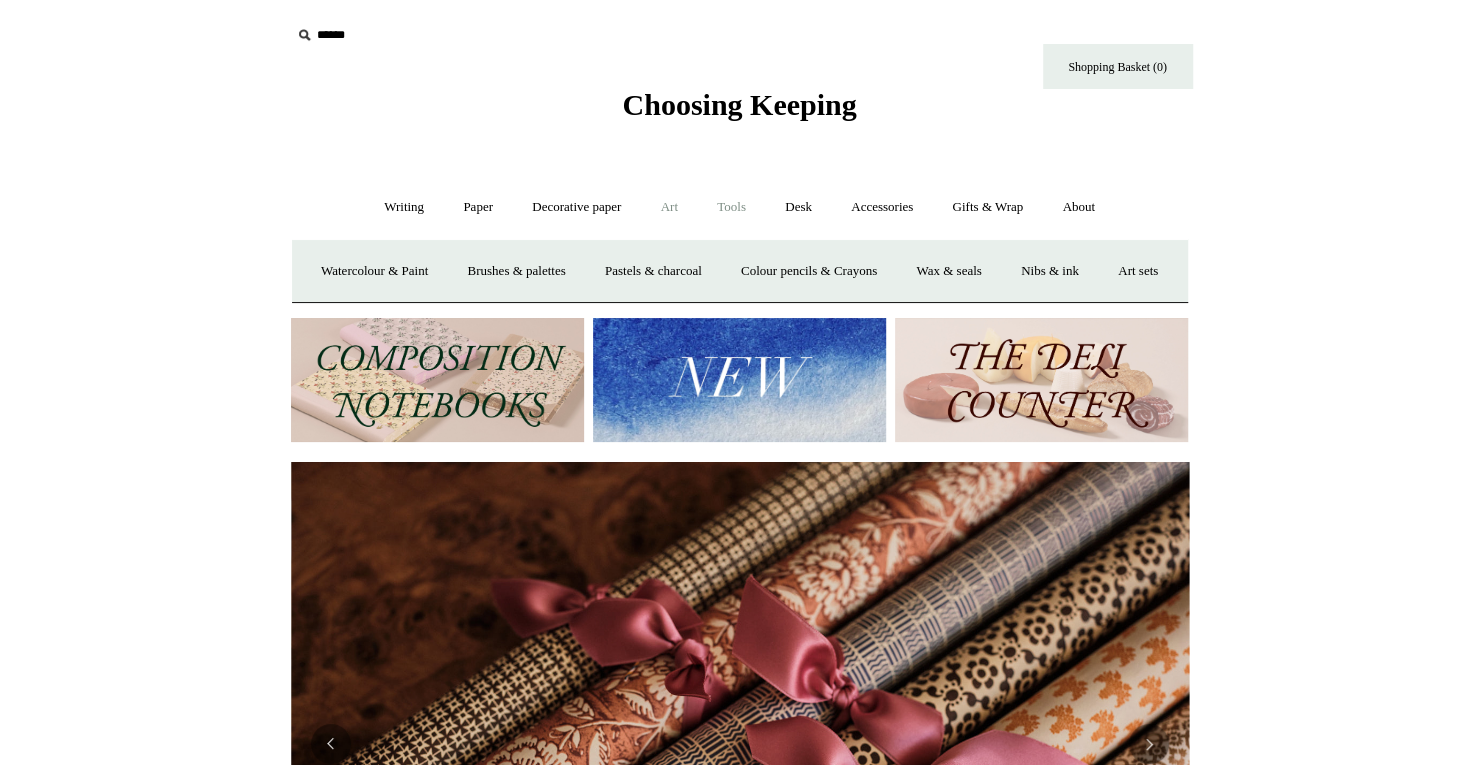 click on "Tools +" at bounding box center (731, 207) 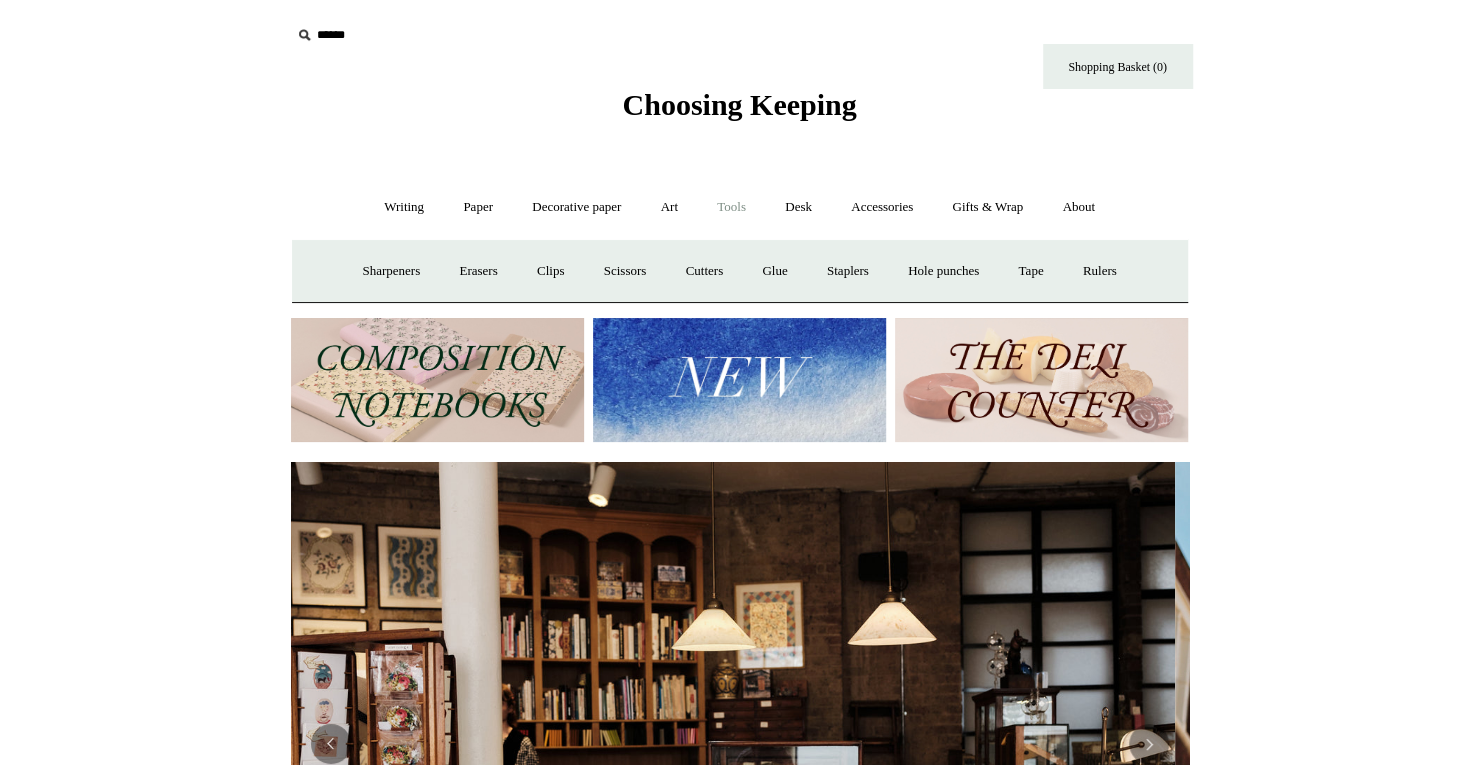 scroll, scrollTop: 0, scrollLeft: 0, axis: both 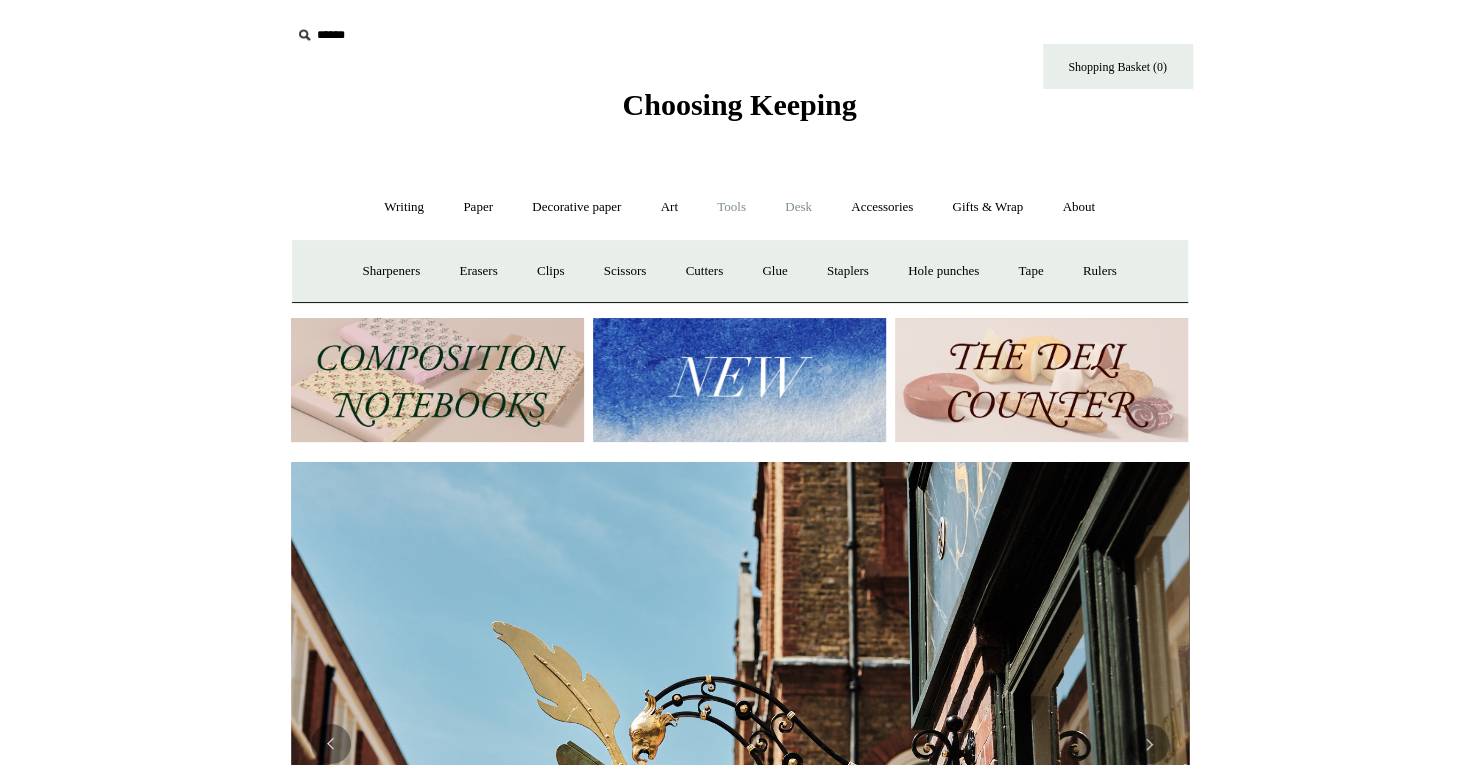 click on "Desk +" at bounding box center (798, 207) 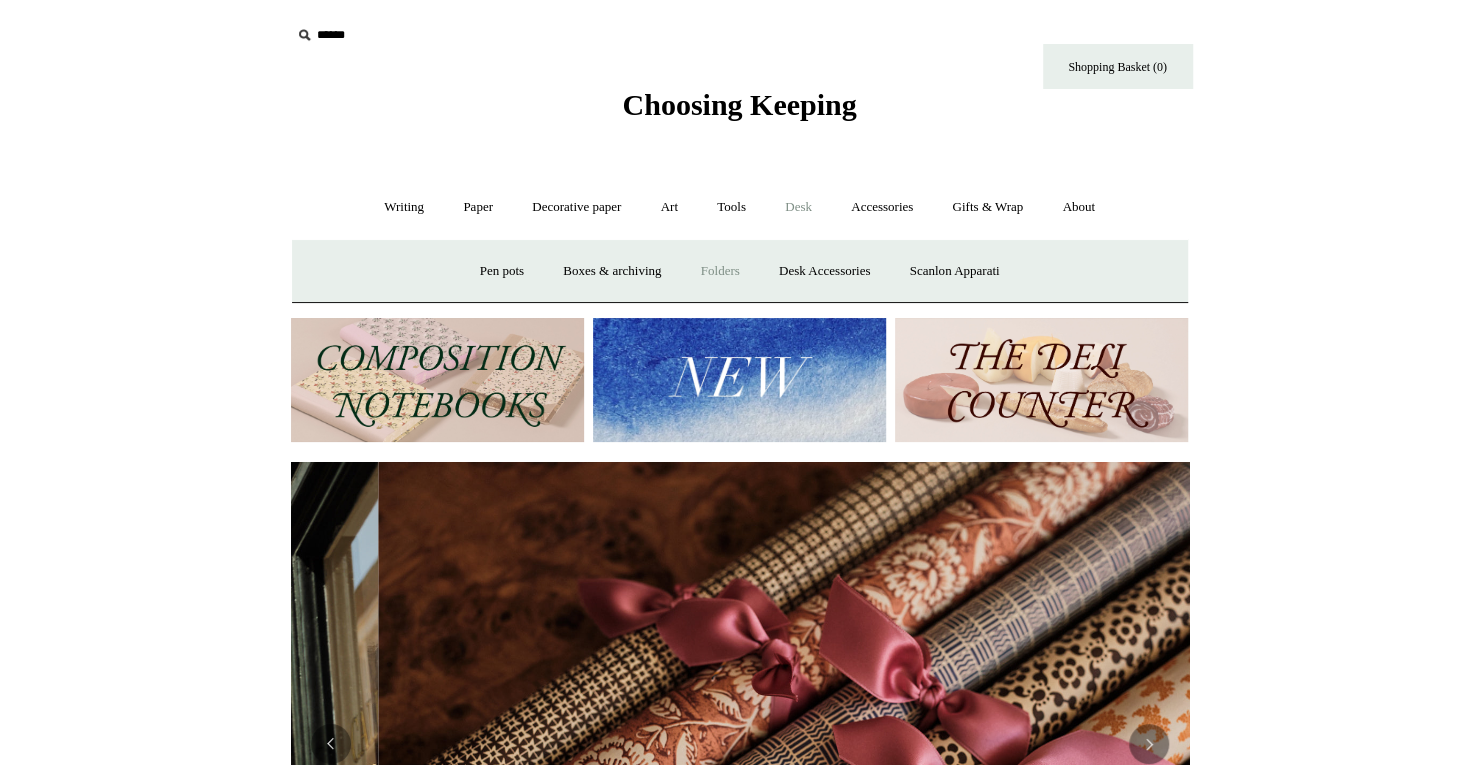 scroll, scrollTop: 0, scrollLeft: 1796, axis: horizontal 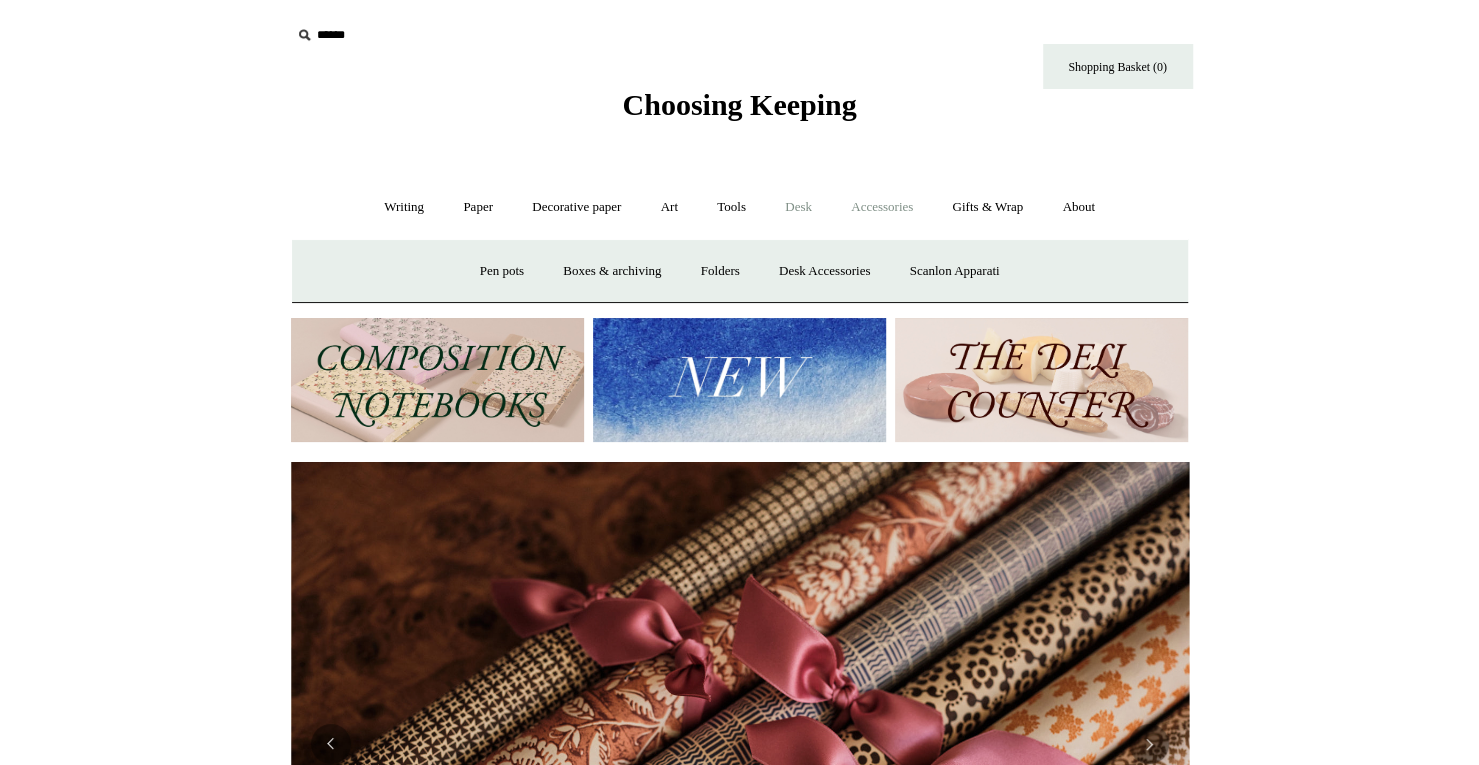 click on "Accessories +" at bounding box center [882, 207] 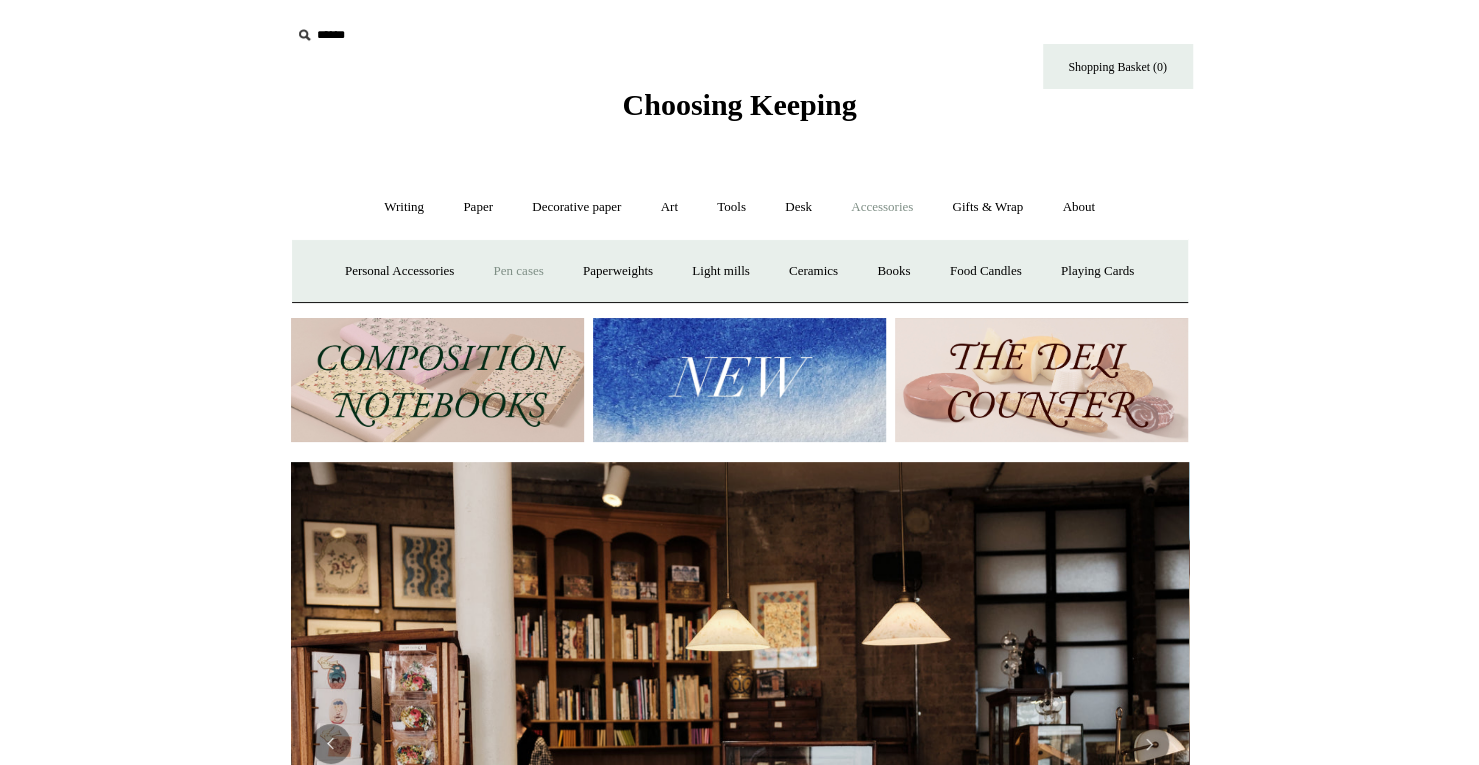 scroll, scrollTop: 0, scrollLeft: 0, axis: both 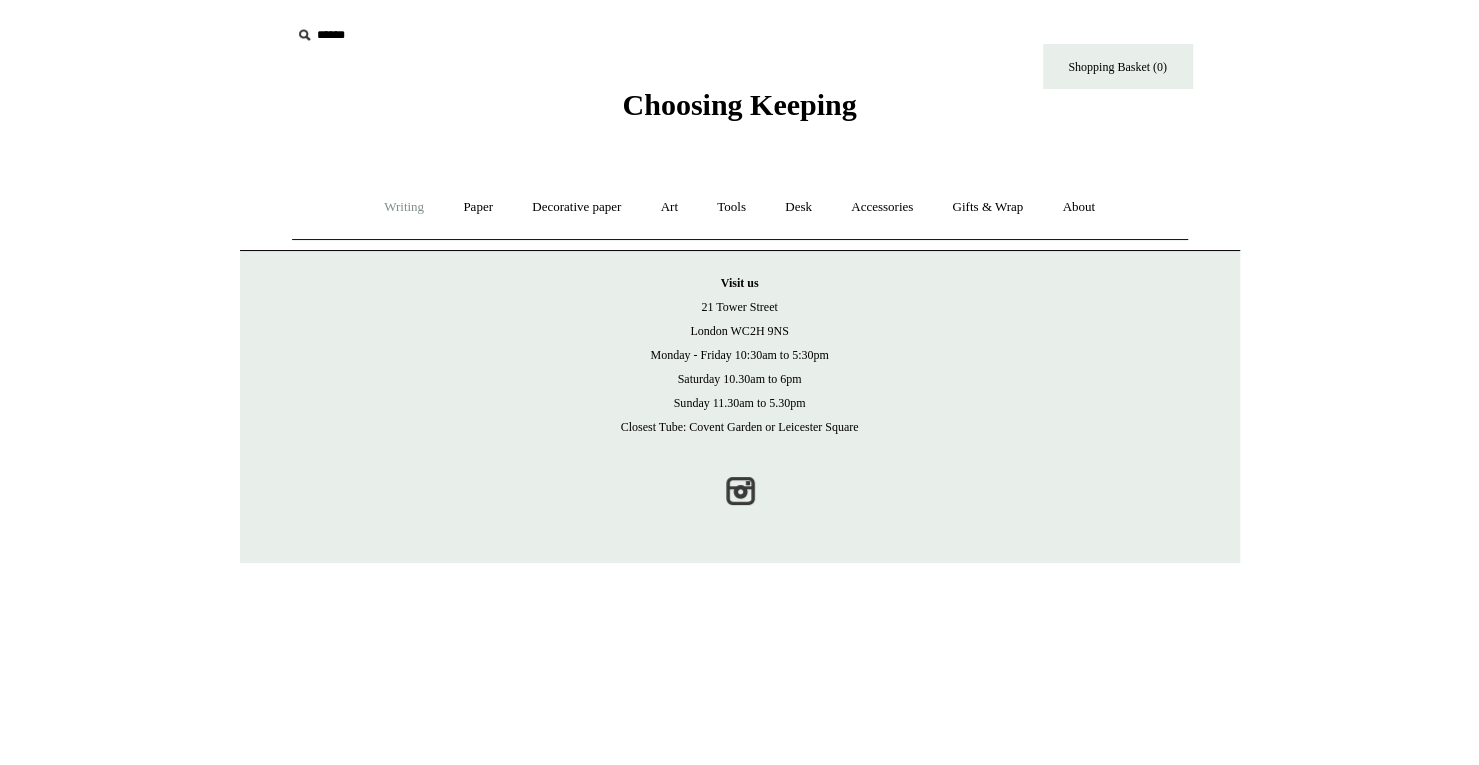 click on "Writing +" at bounding box center (404, 207) 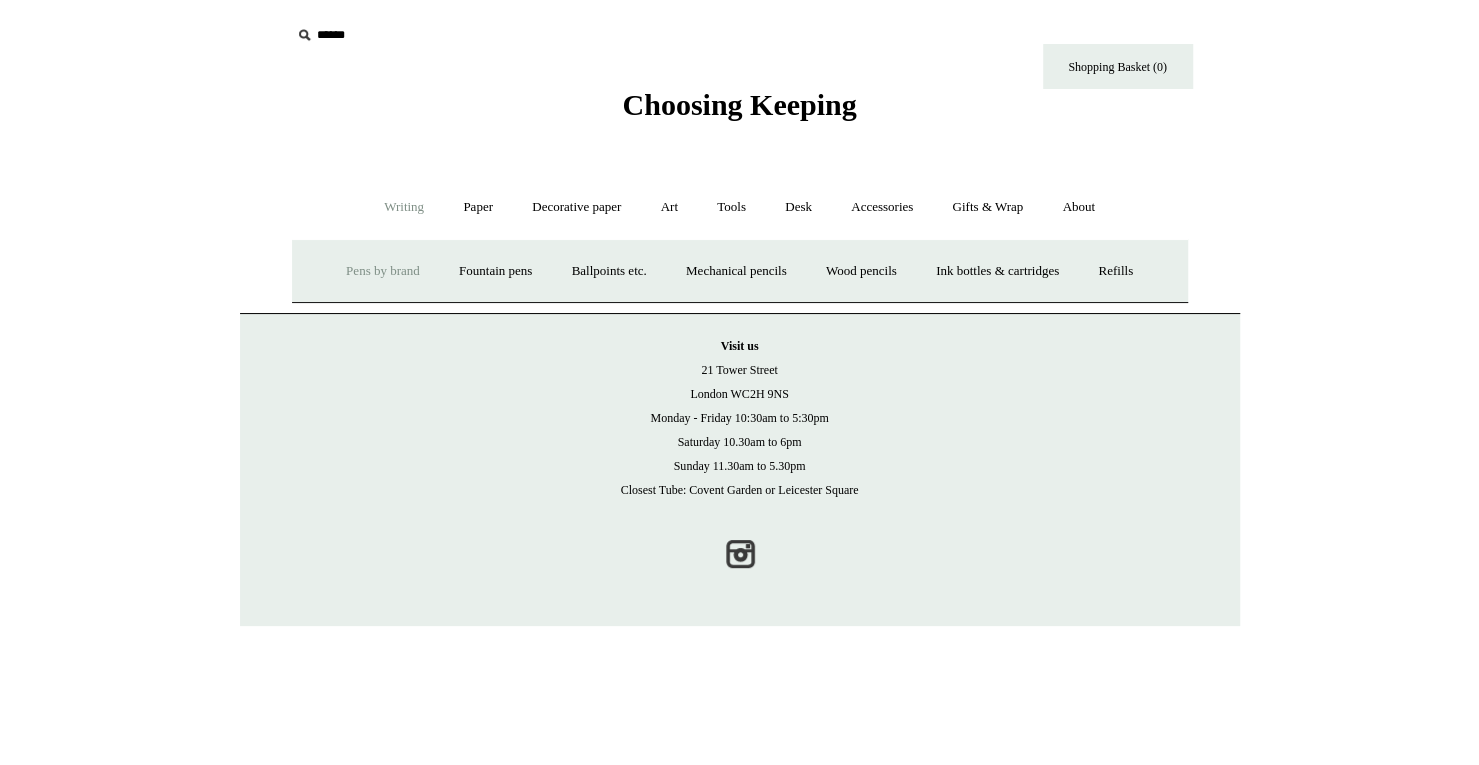 click on "Pens by brand +" at bounding box center [383, 271] 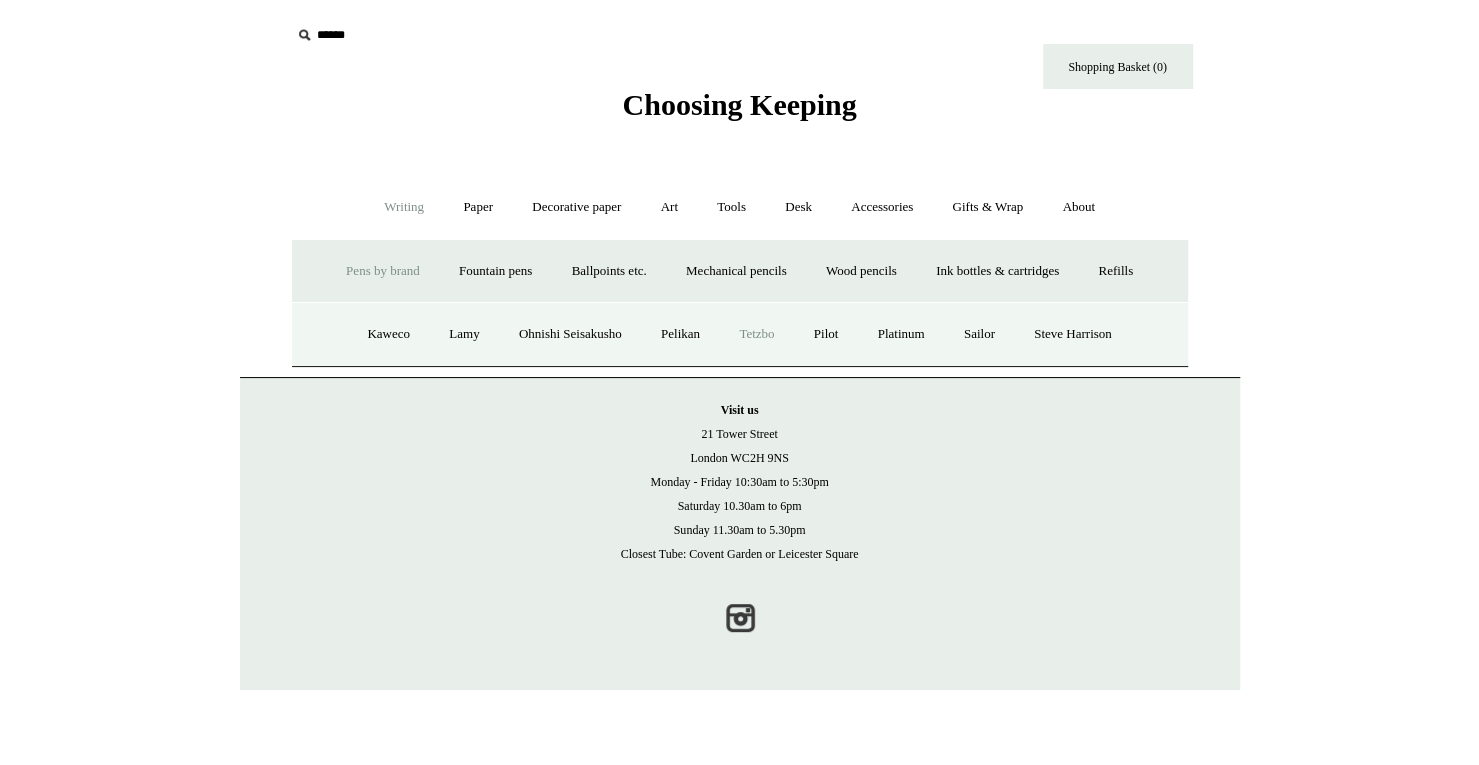 click on "Tetzbo" at bounding box center [756, 334] 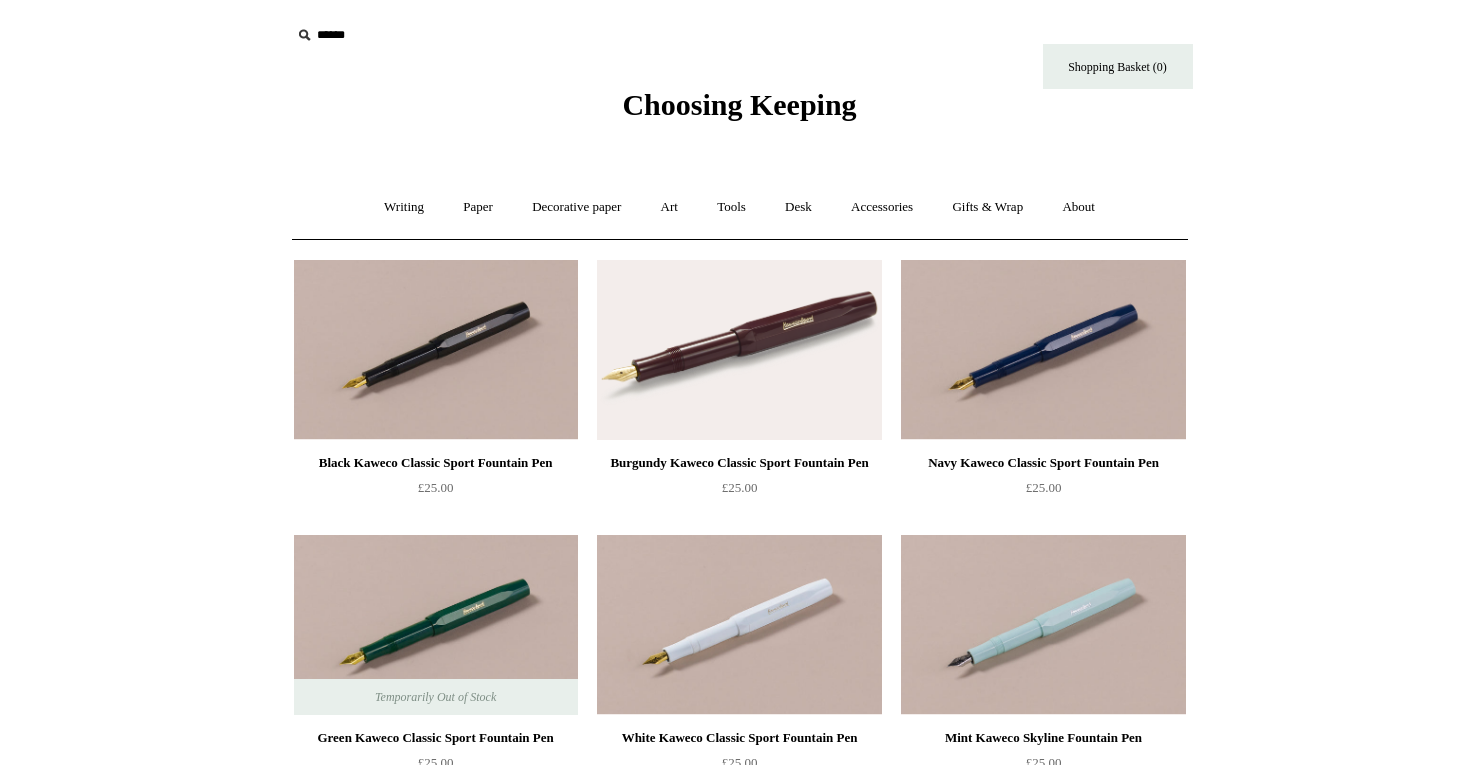 scroll, scrollTop: 0, scrollLeft: 0, axis: both 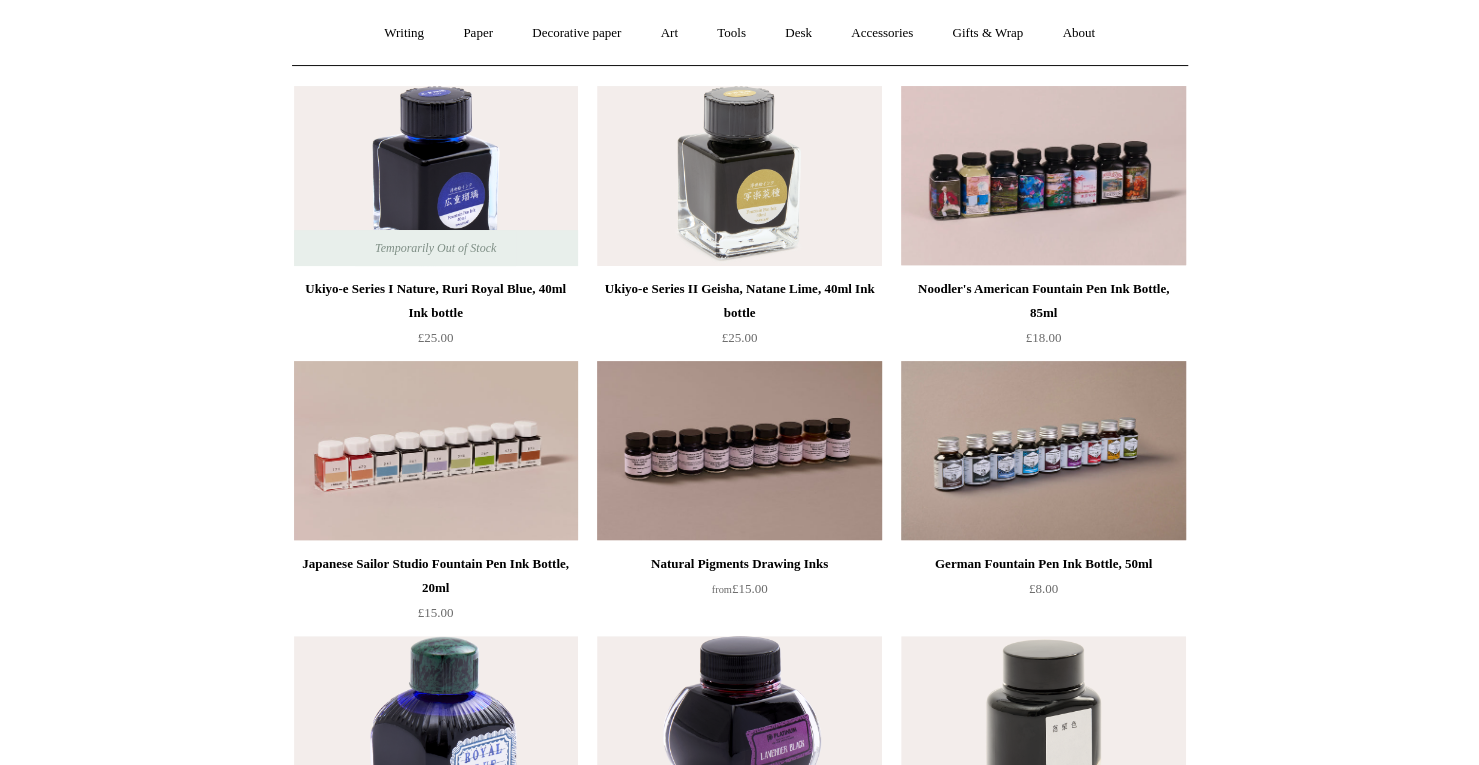 click on "Menu
Choosing Keeping
*
Shipping Information
Shopping Basket (0)
*
⤺
+ +" at bounding box center (739, 2592) 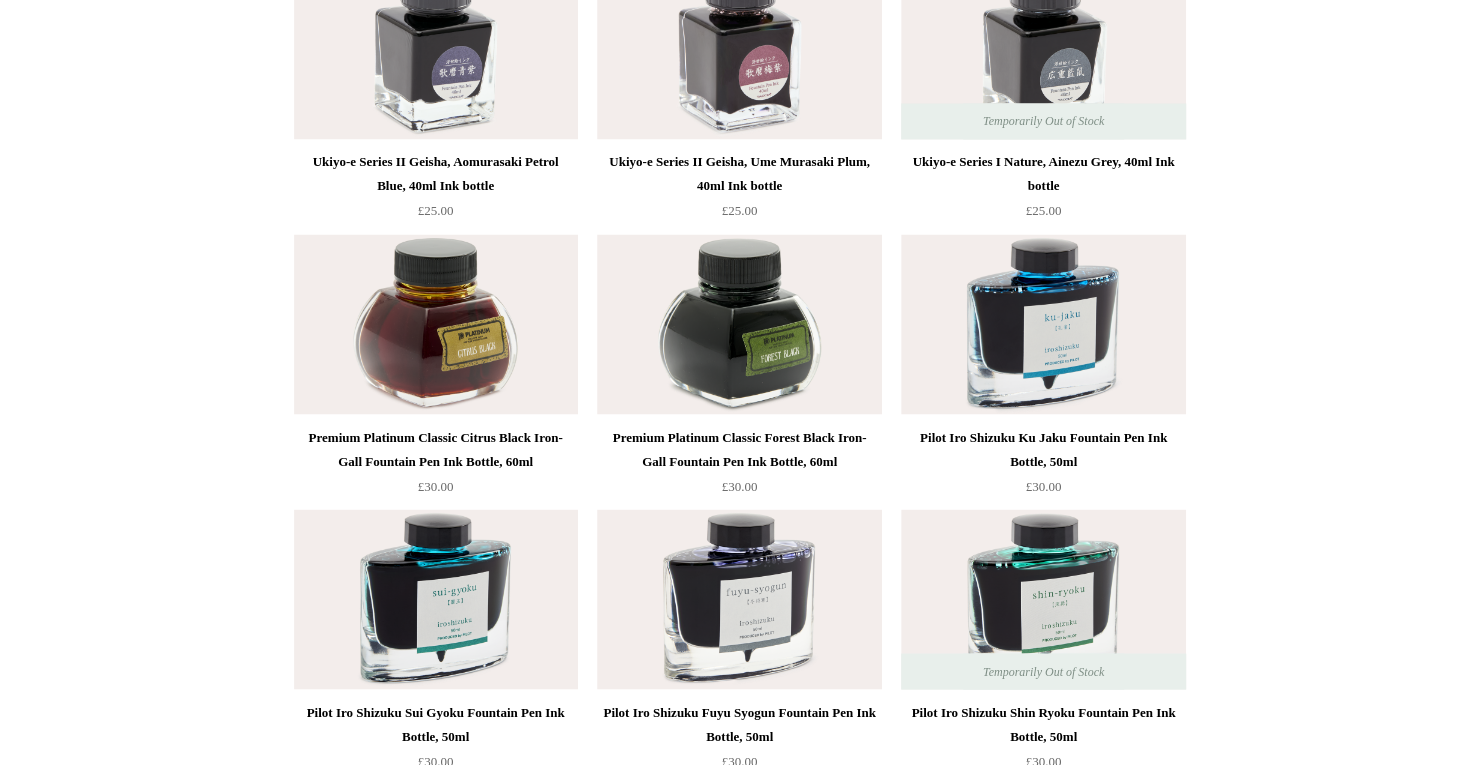 scroll, scrollTop: 1956, scrollLeft: 0, axis: vertical 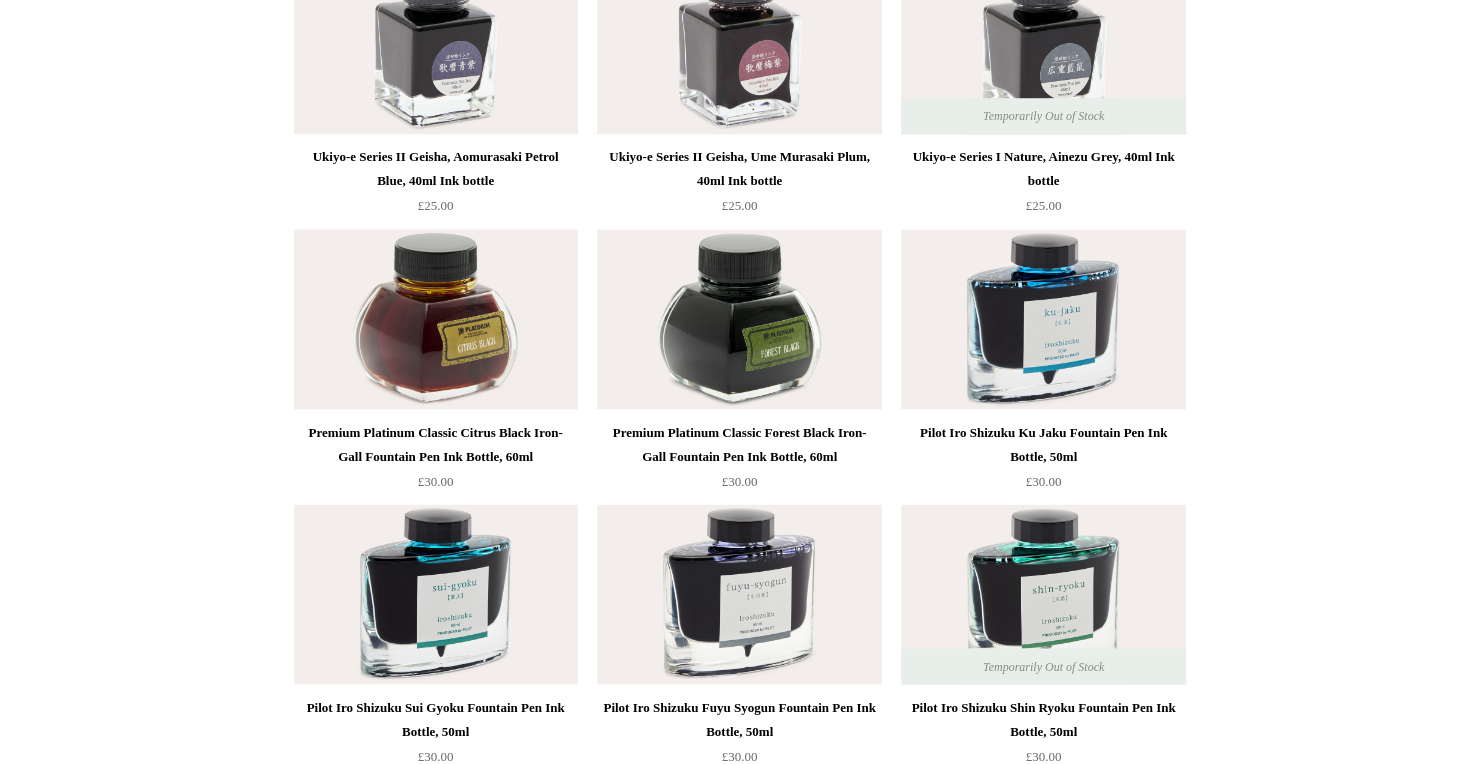 click at bounding box center [436, 319] 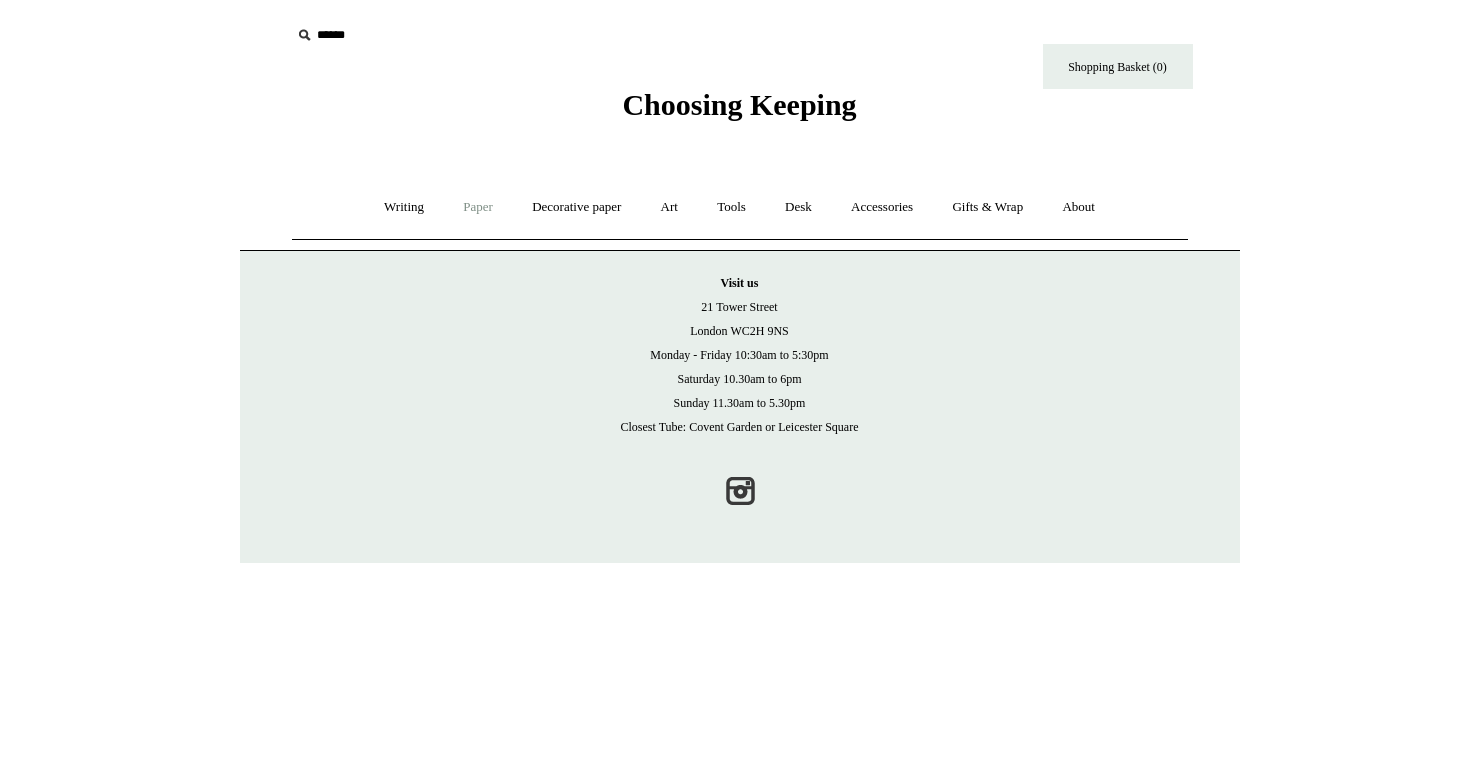 scroll, scrollTop: 0, scrollLeft: 0, axis: both 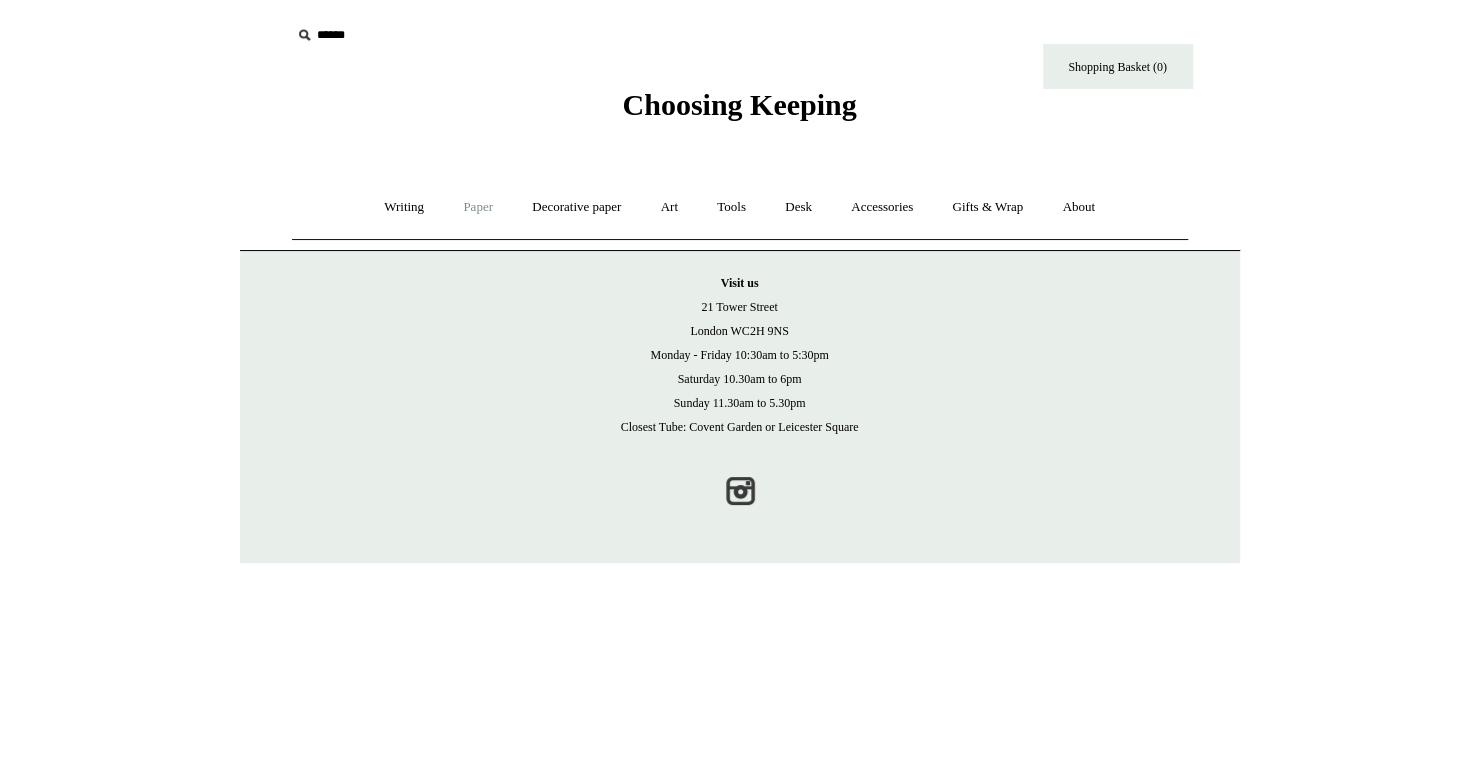 click on "Paper +" at bounding box center [478, 207] 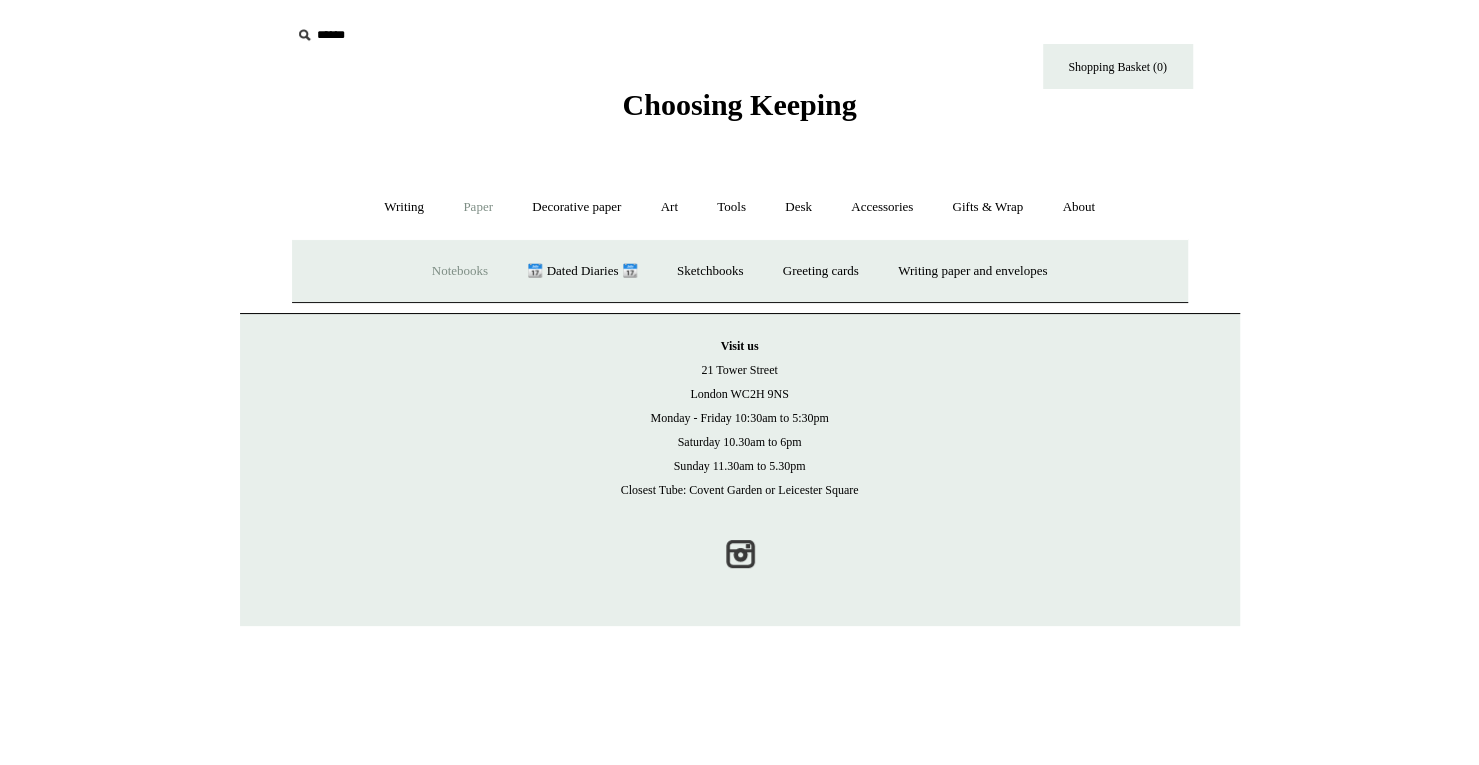 click on "Notebooks +" at bounding box center [460, 271] 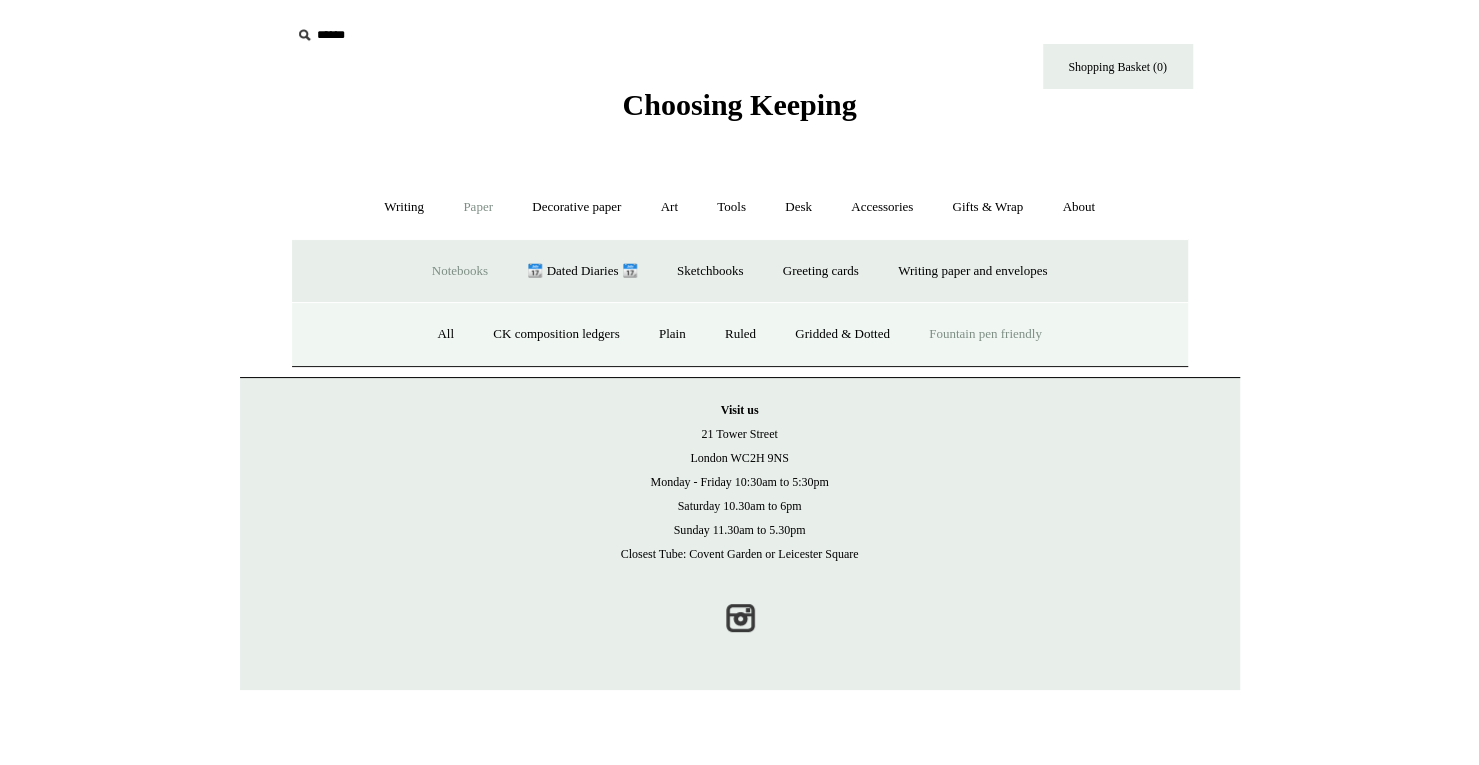 drag, startPoint x: 978, startPoint y: 333, endPoint x: 947, endPoint y: 334, distance: 31.016125 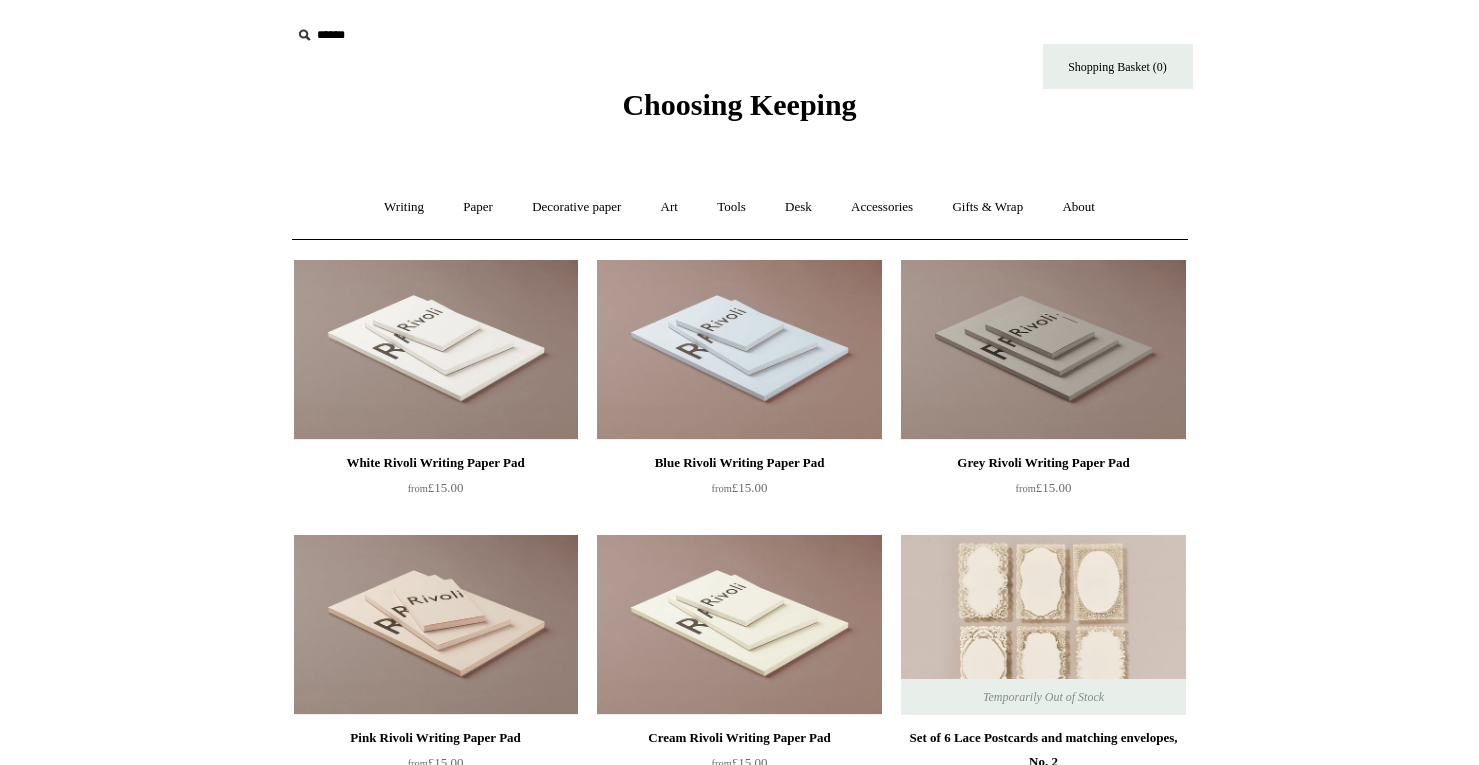 scroll, scrollTop: 0, scrollLeft: 0, axis: both 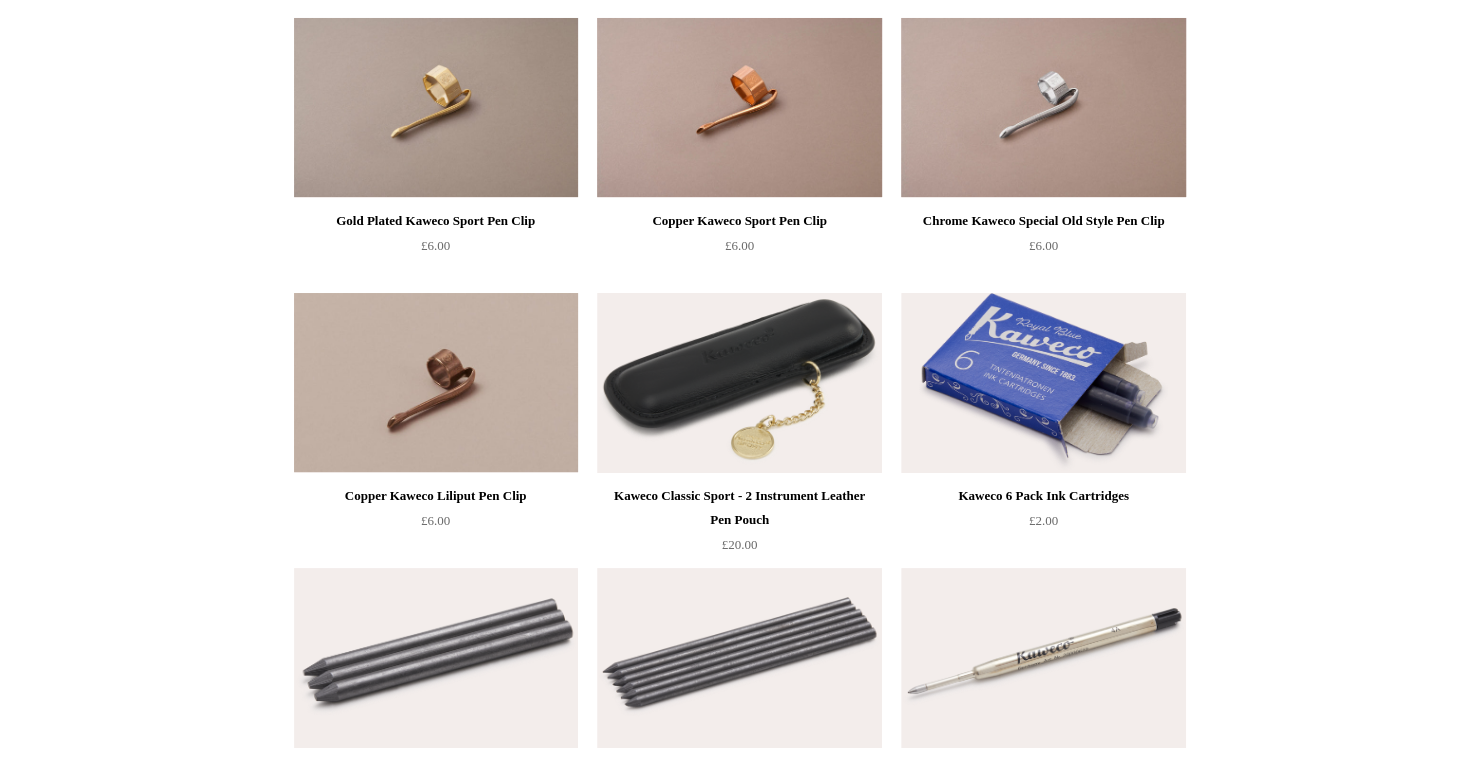 click on "Kaweco Classic Sport - 2 Instrument Leather Pen Pouch" at bounding box center [739, 508] 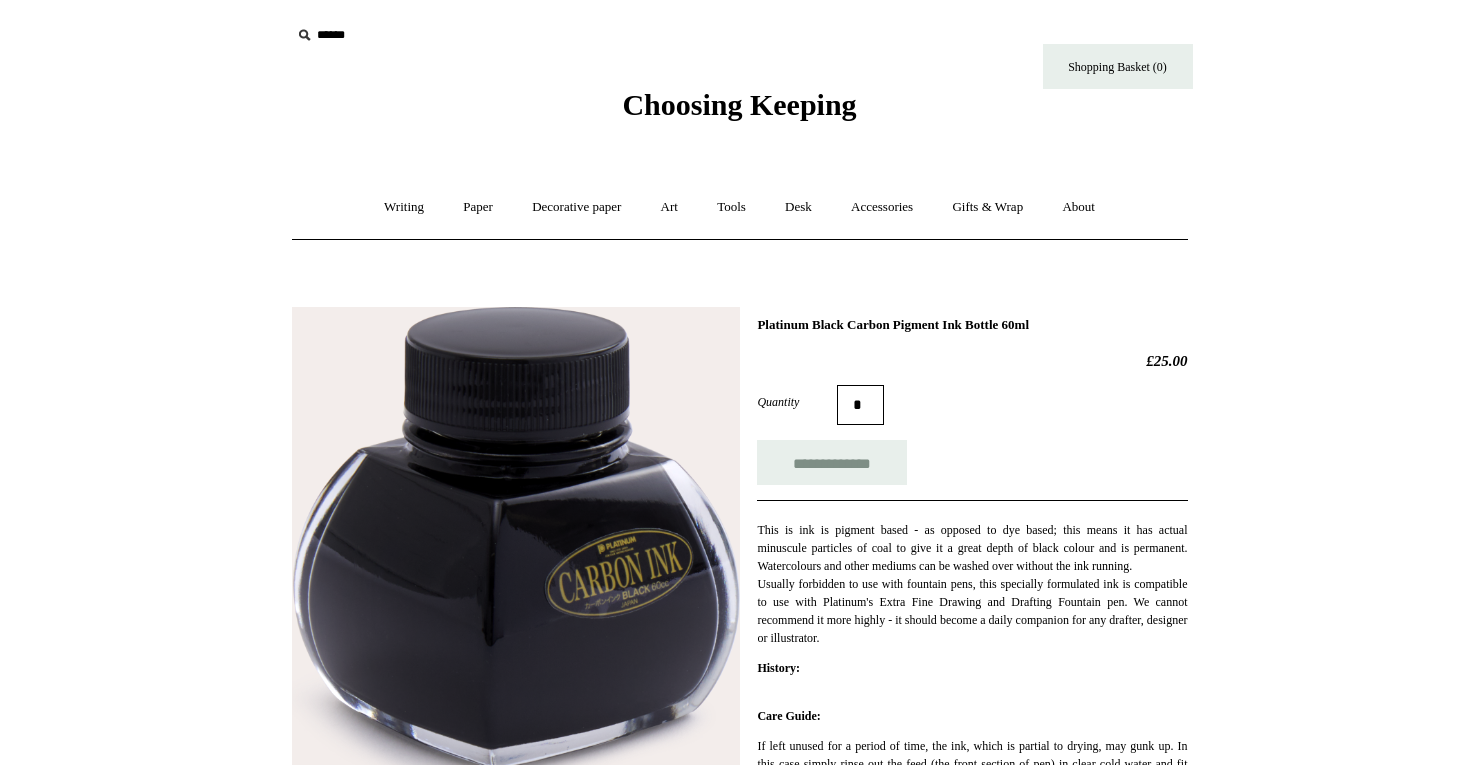 scroll, scrollTop: 0, scrollLeft: 0, axis: both 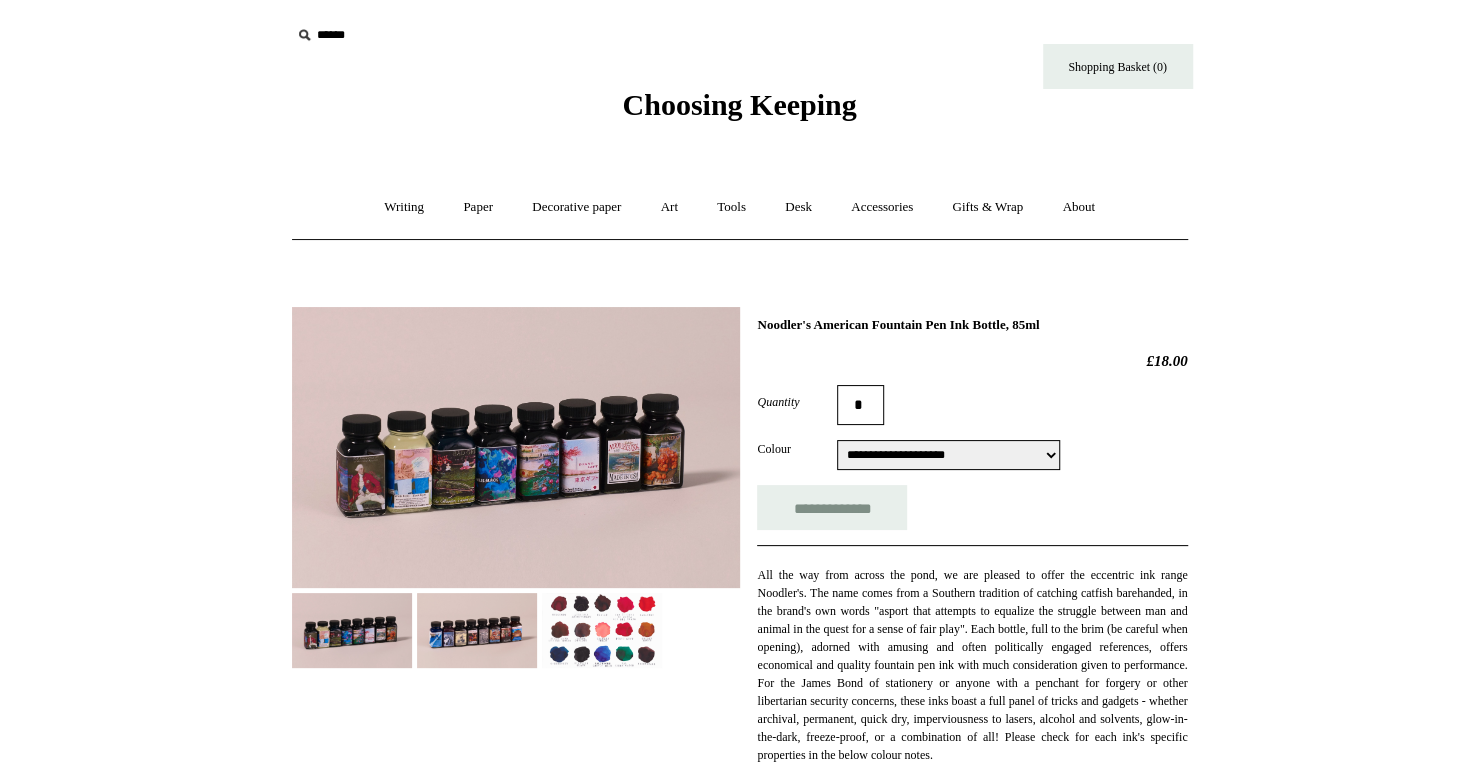 click at bounding box center (477, 630) 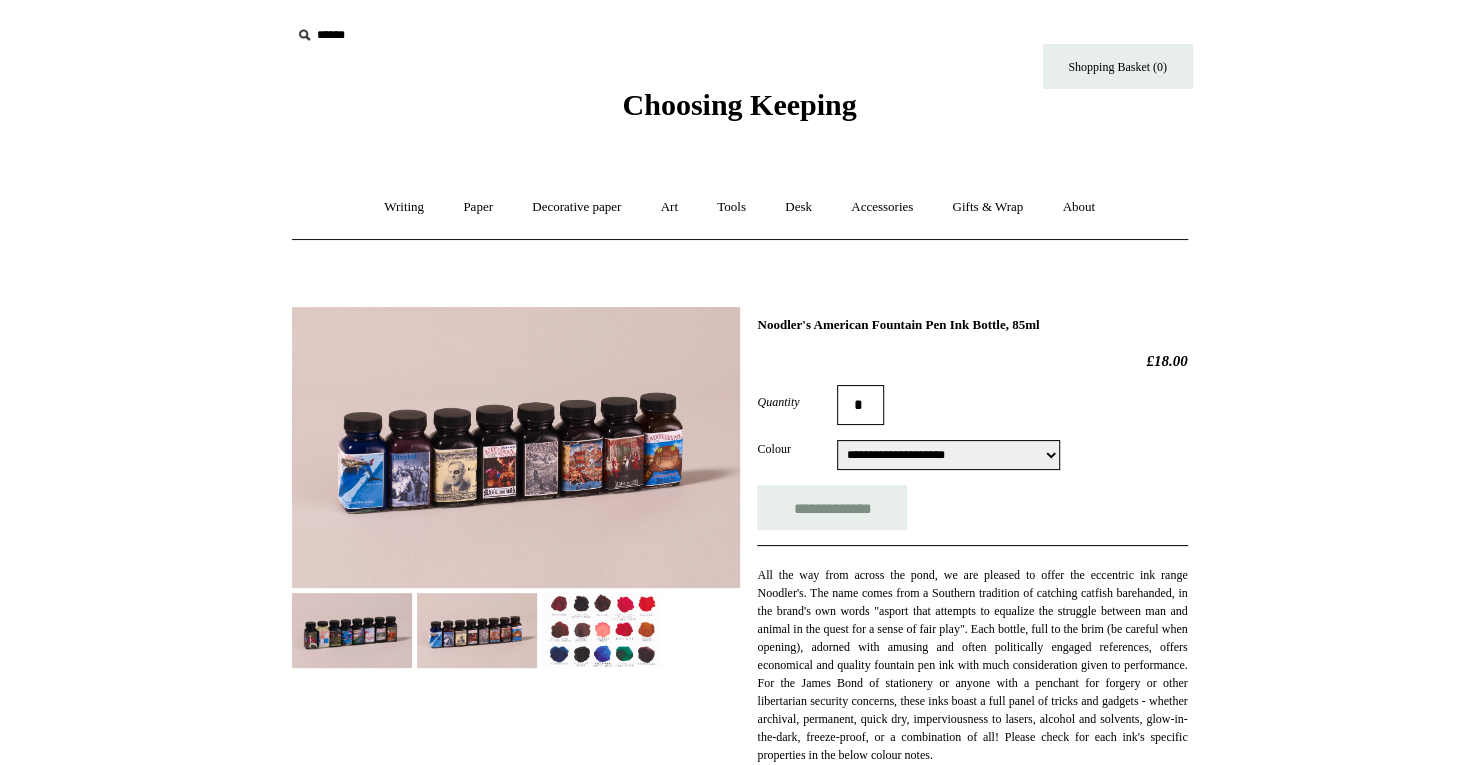 click at bounding box center (602, 630) 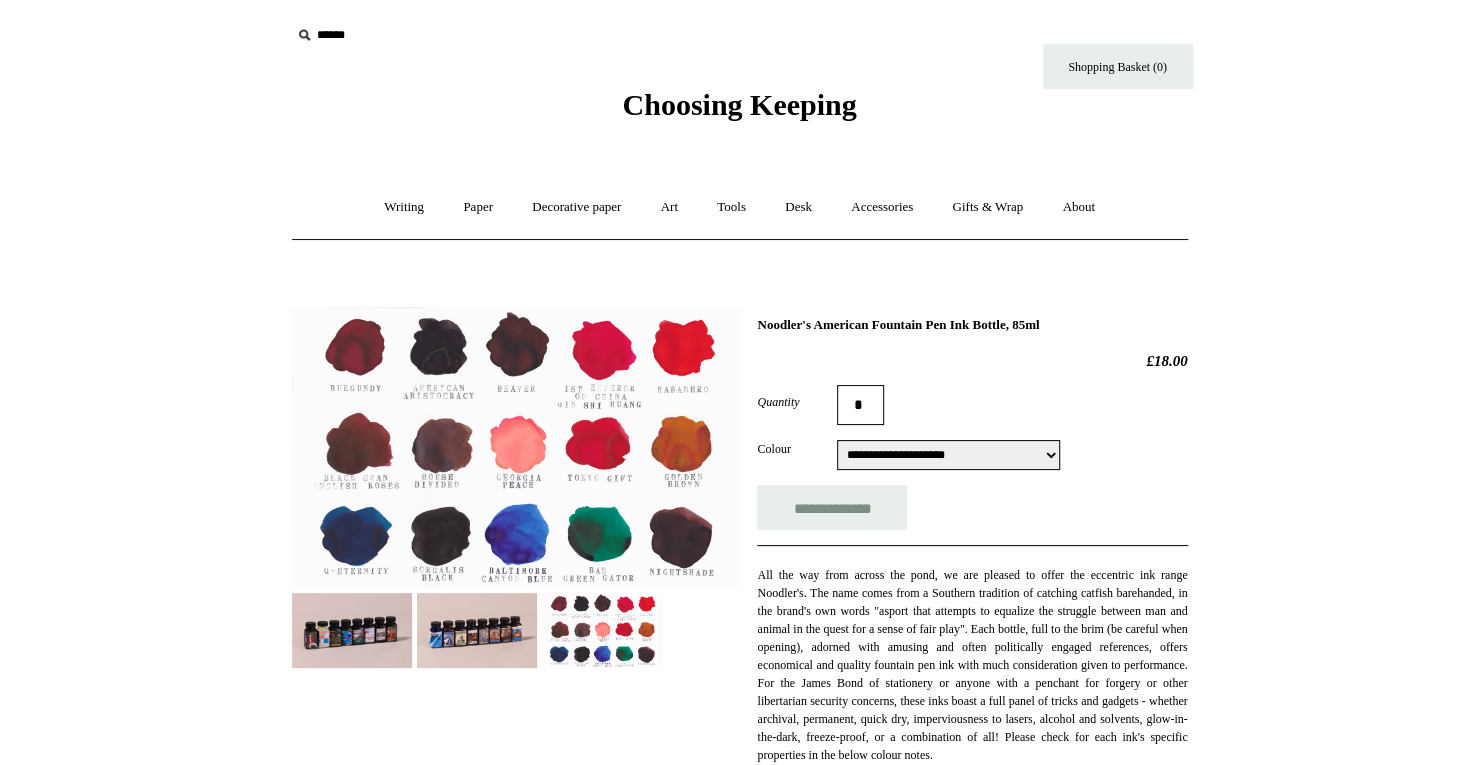 click at bounding box center [516, 447] 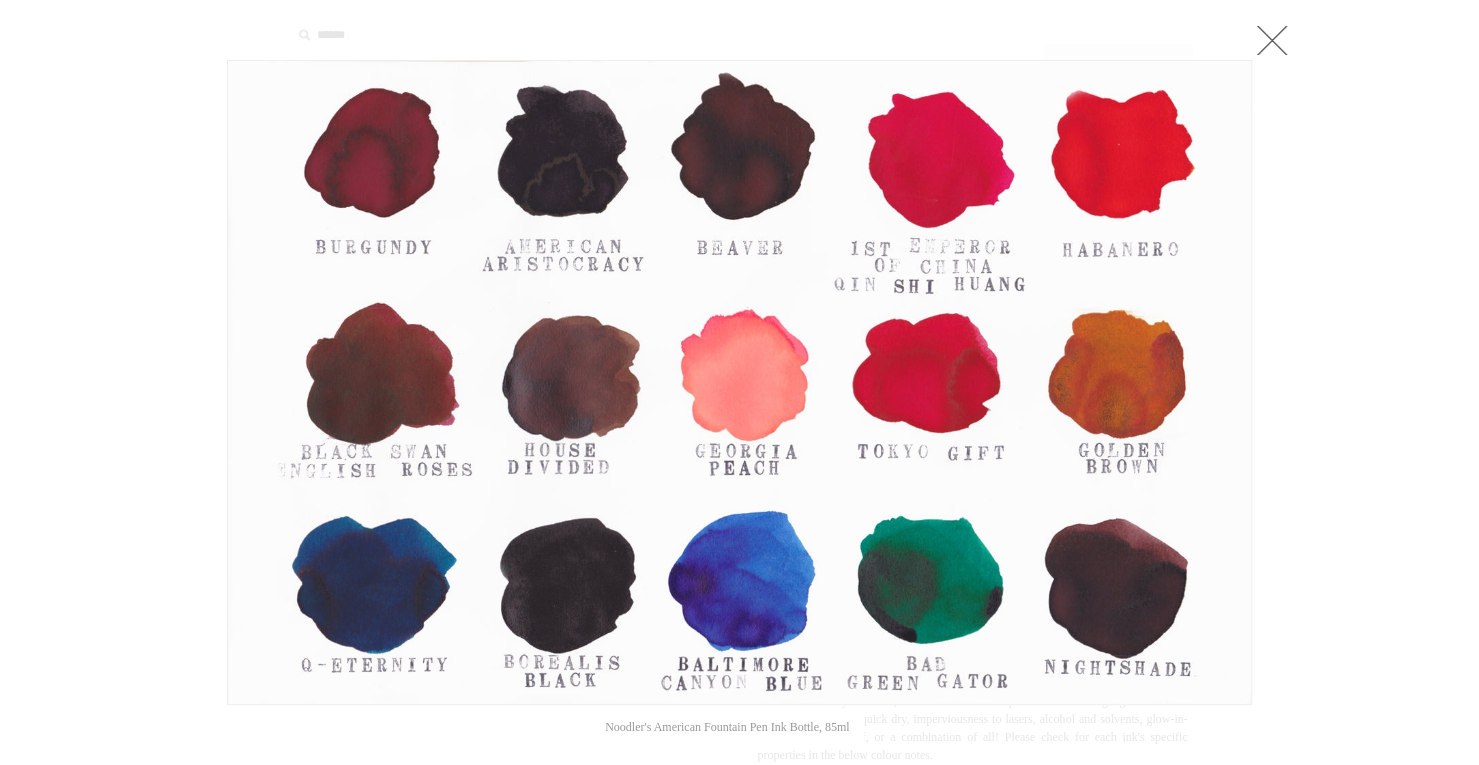 click at bounding box center (1272, 40) 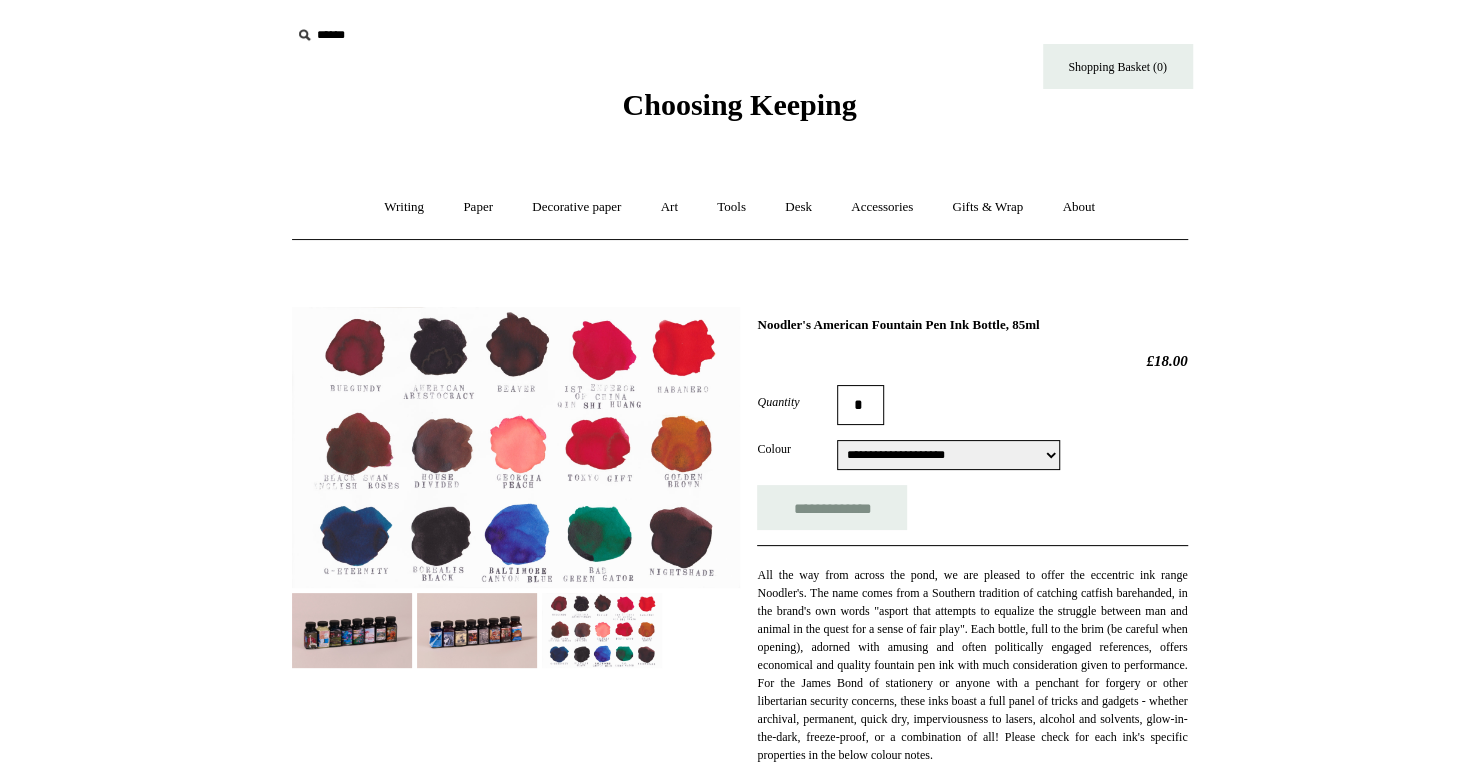 click on "**********" at bounding box center (948, 455) 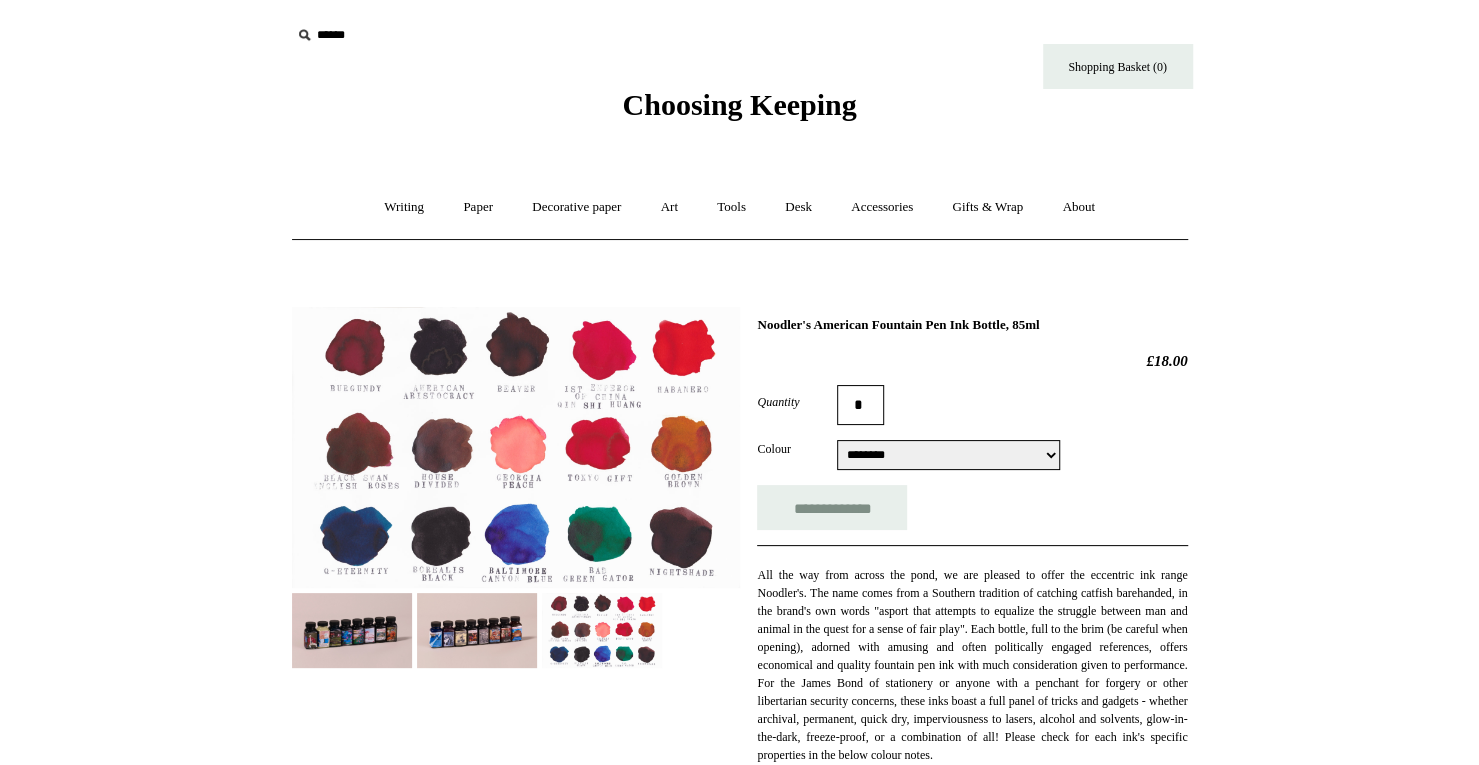 click on "**********" at bounding box center (948, 455) 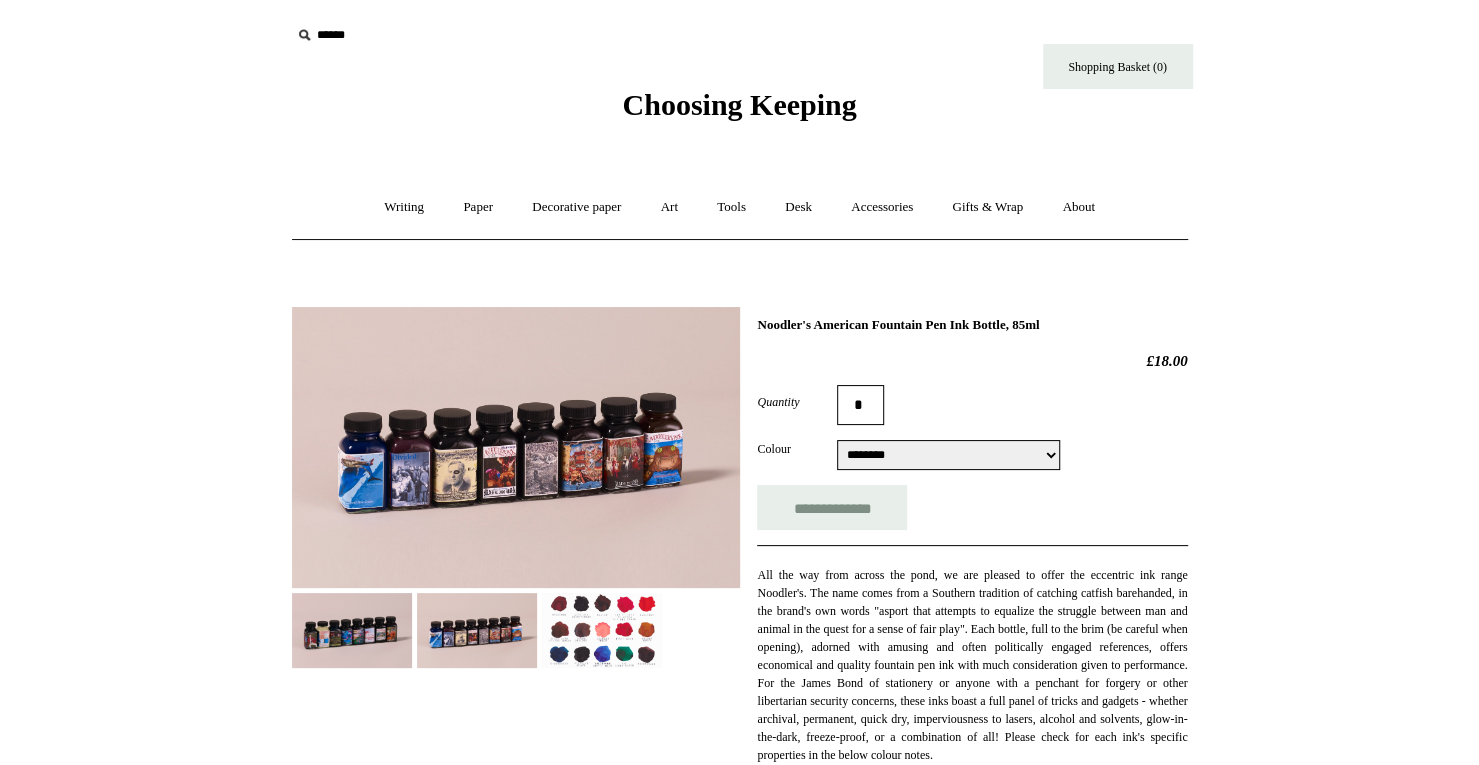 click at bounding box center [516, 447] 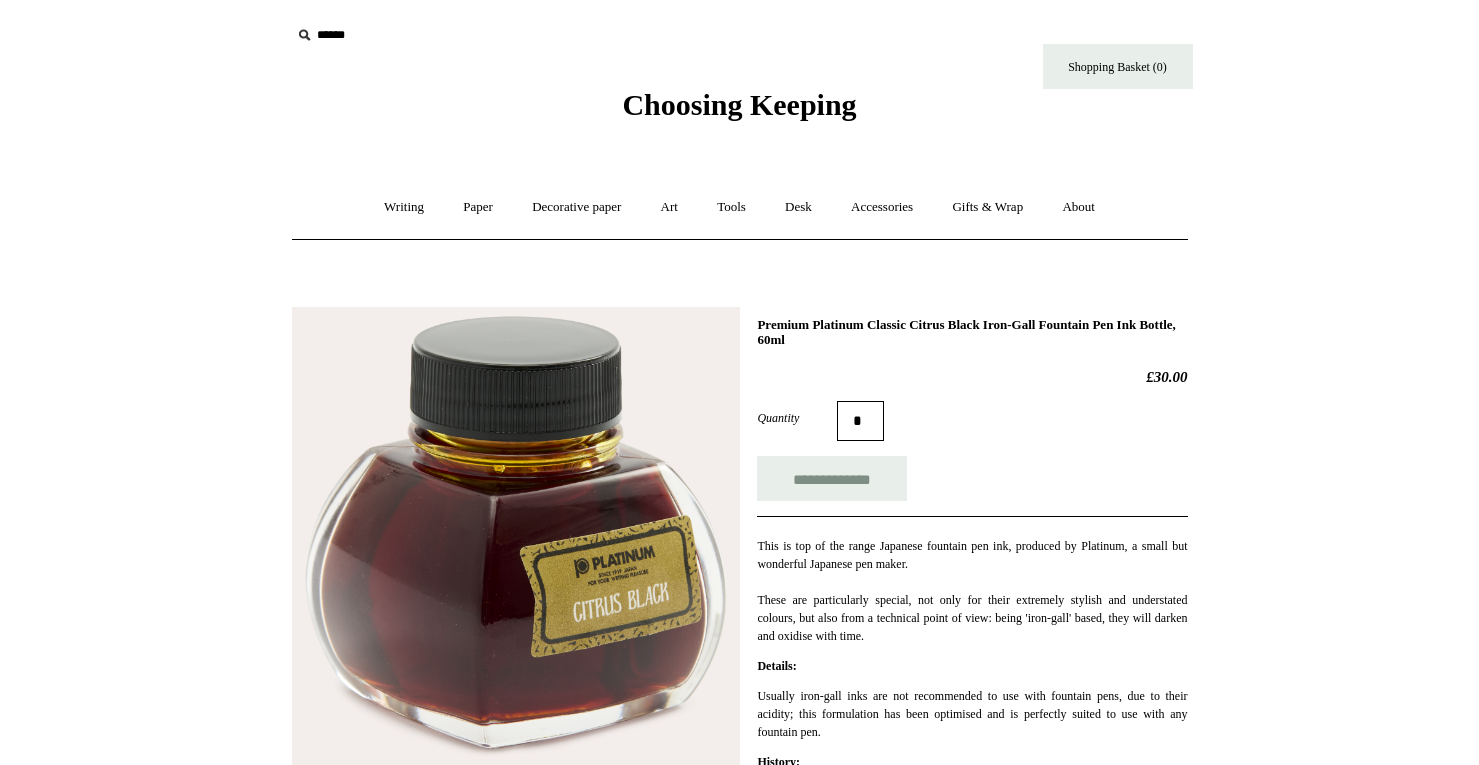 scroll, scrollTop: 0, scrollLeft: 0, axis: both 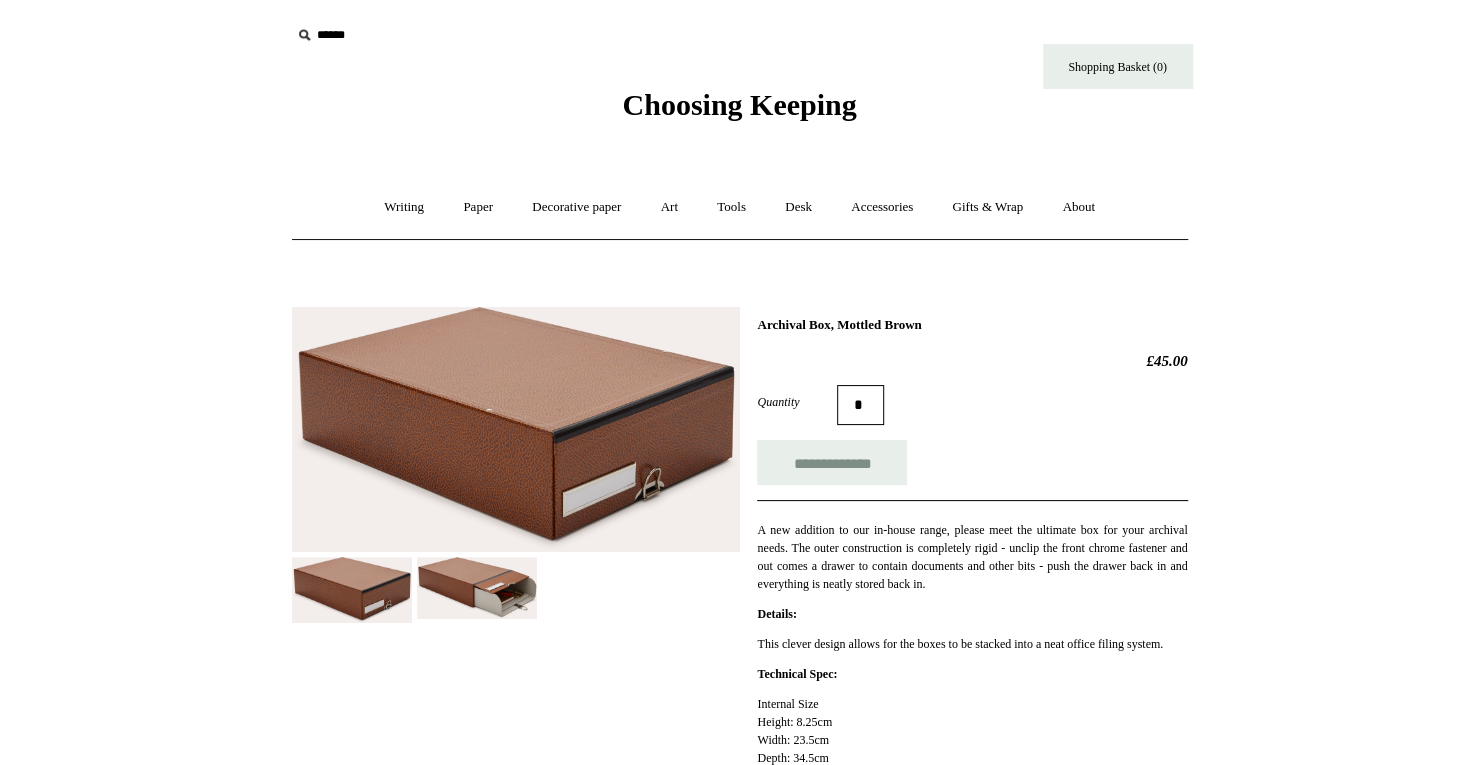 click at bounding box center [477, 588] 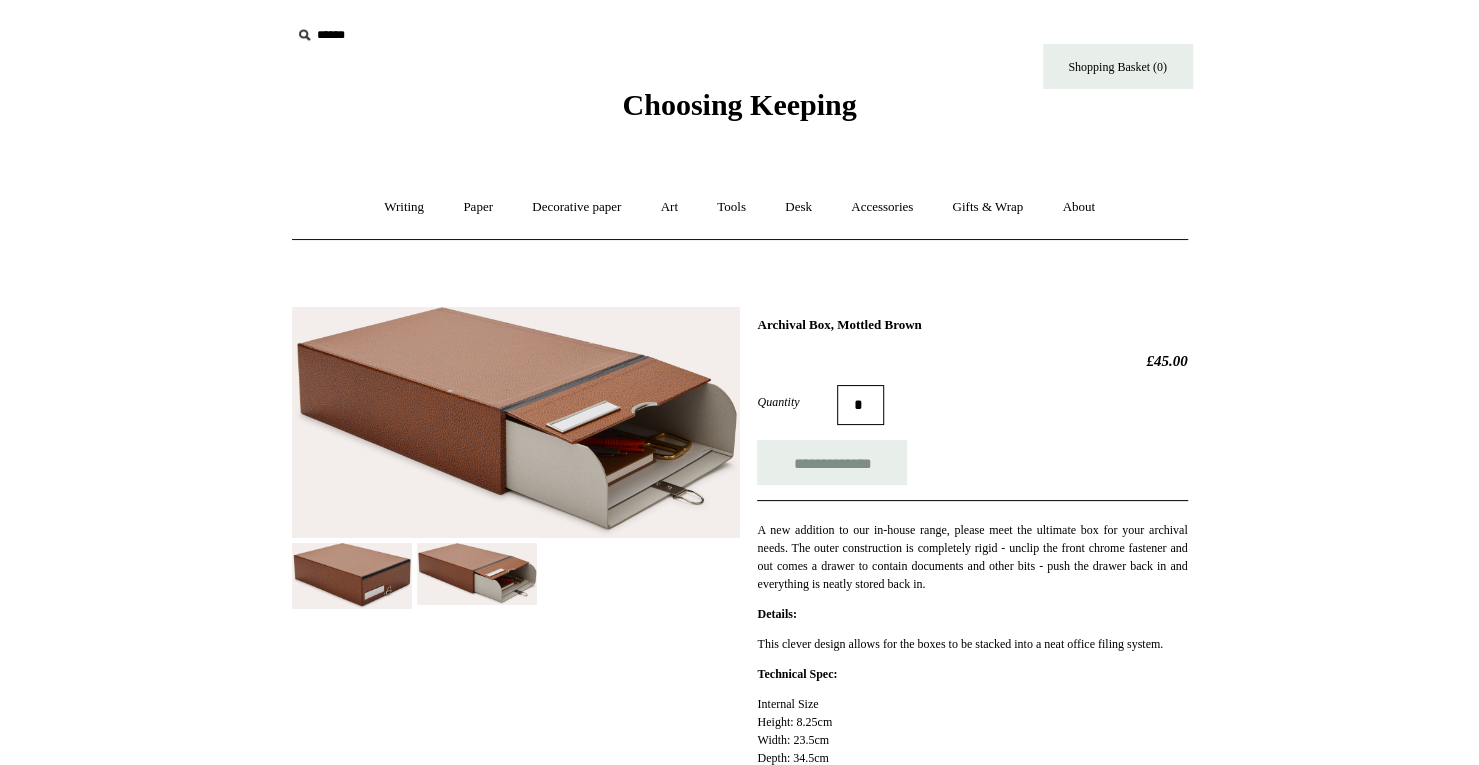 click at bounding box center [352, 576] 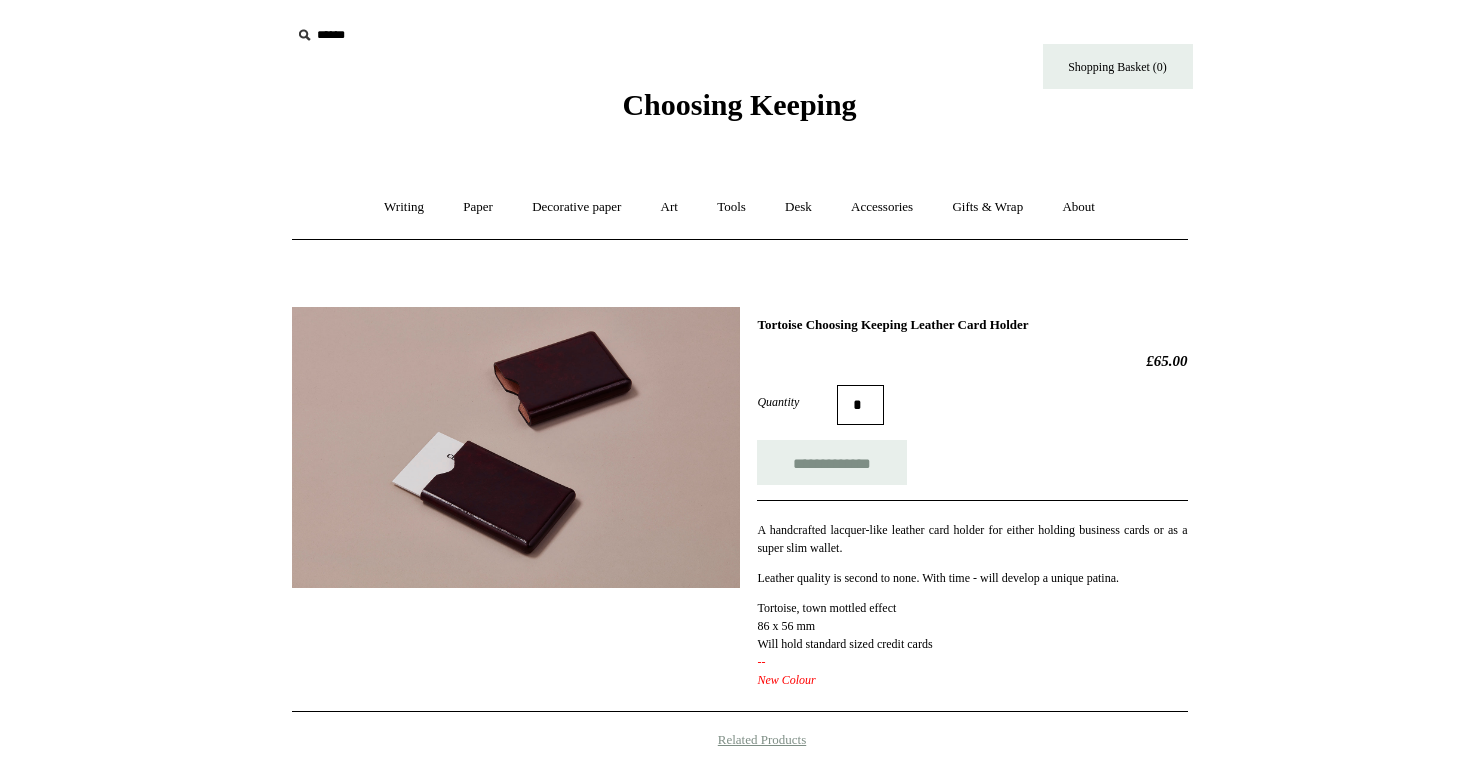 scroll, scrollTop: 0, scrollLeft: 0, axis: both 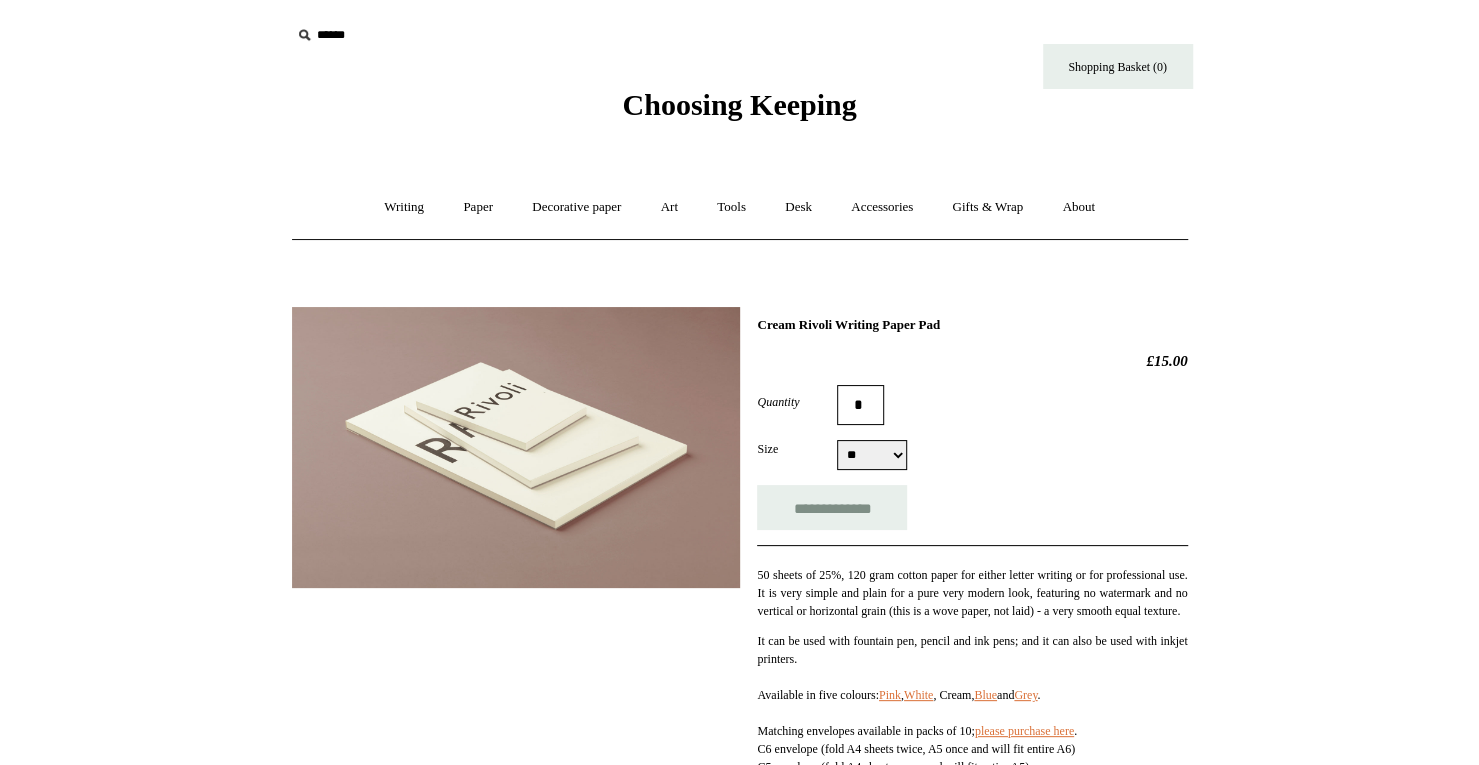 click on "** ** **" at bounding box center [872, 455] 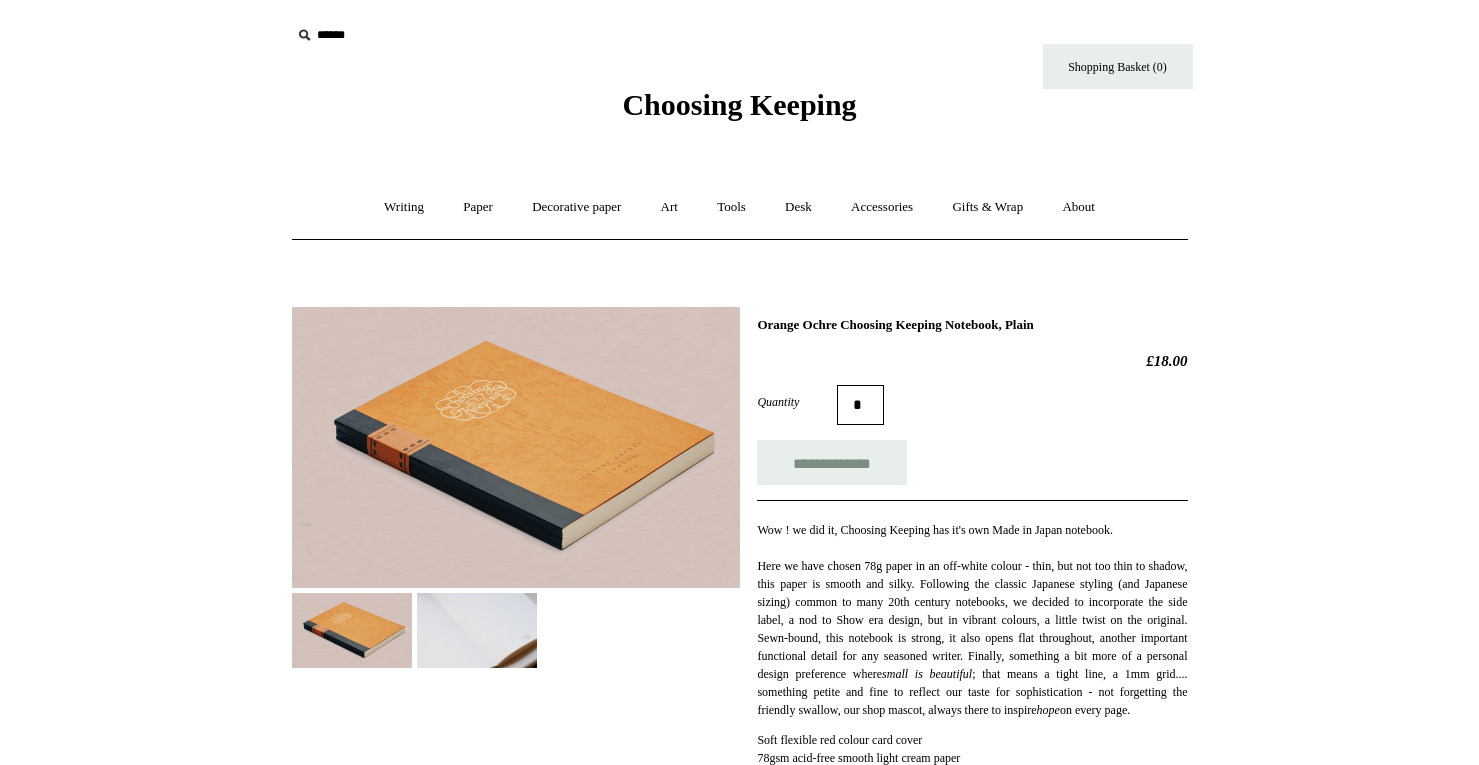 scroll, scrollTop: 0, scrollLeft: 0, axis: both 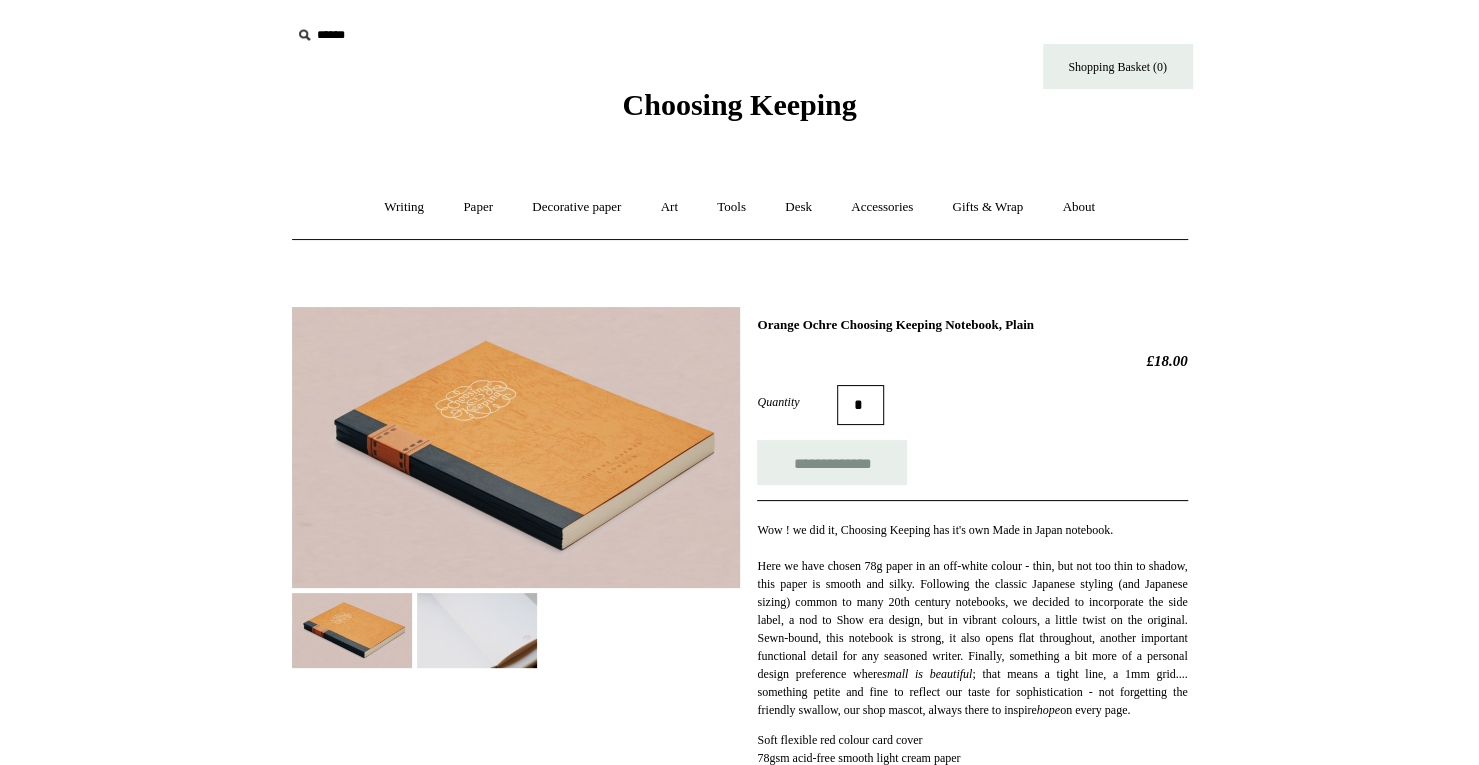 click at bounding box center [477, 630] 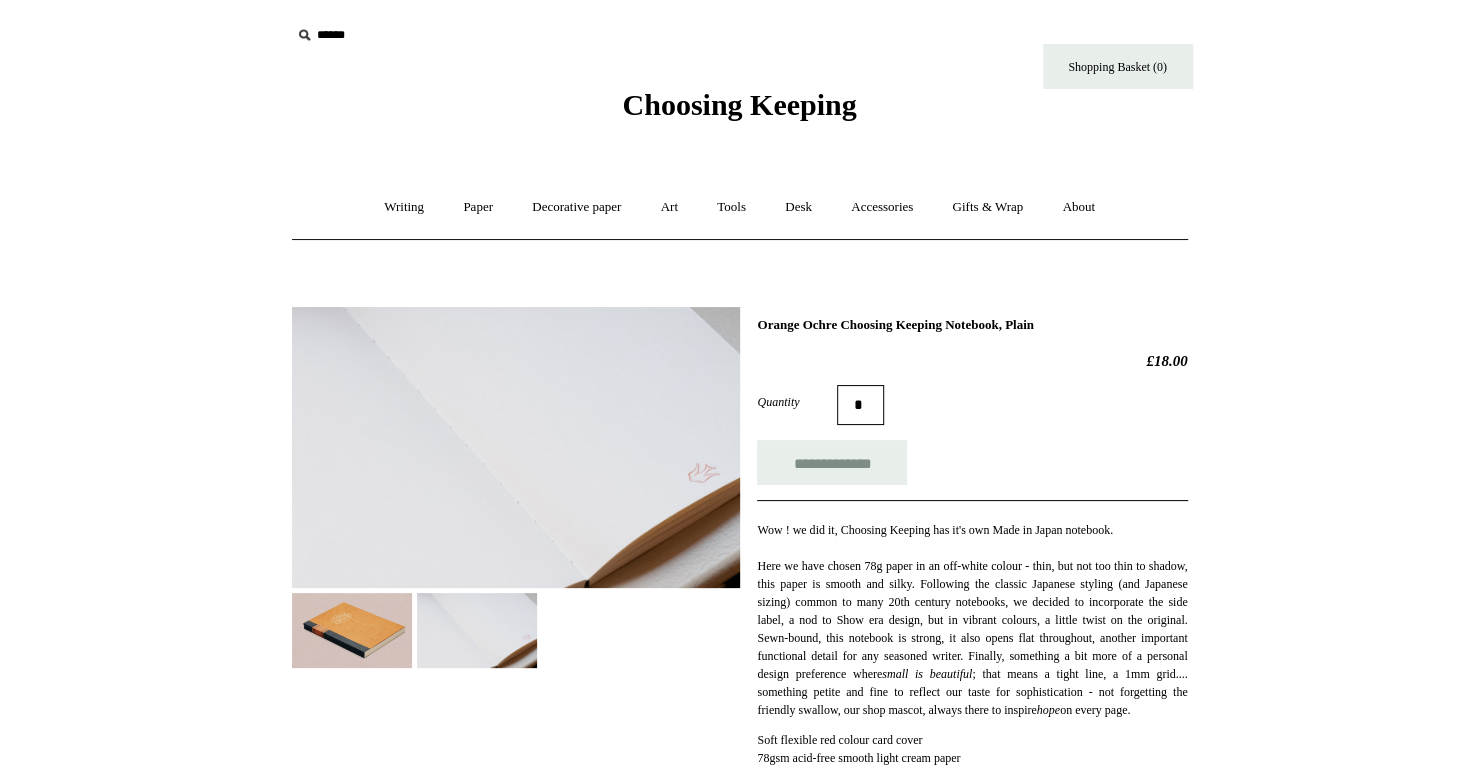 click at bounding box center [352, 630] 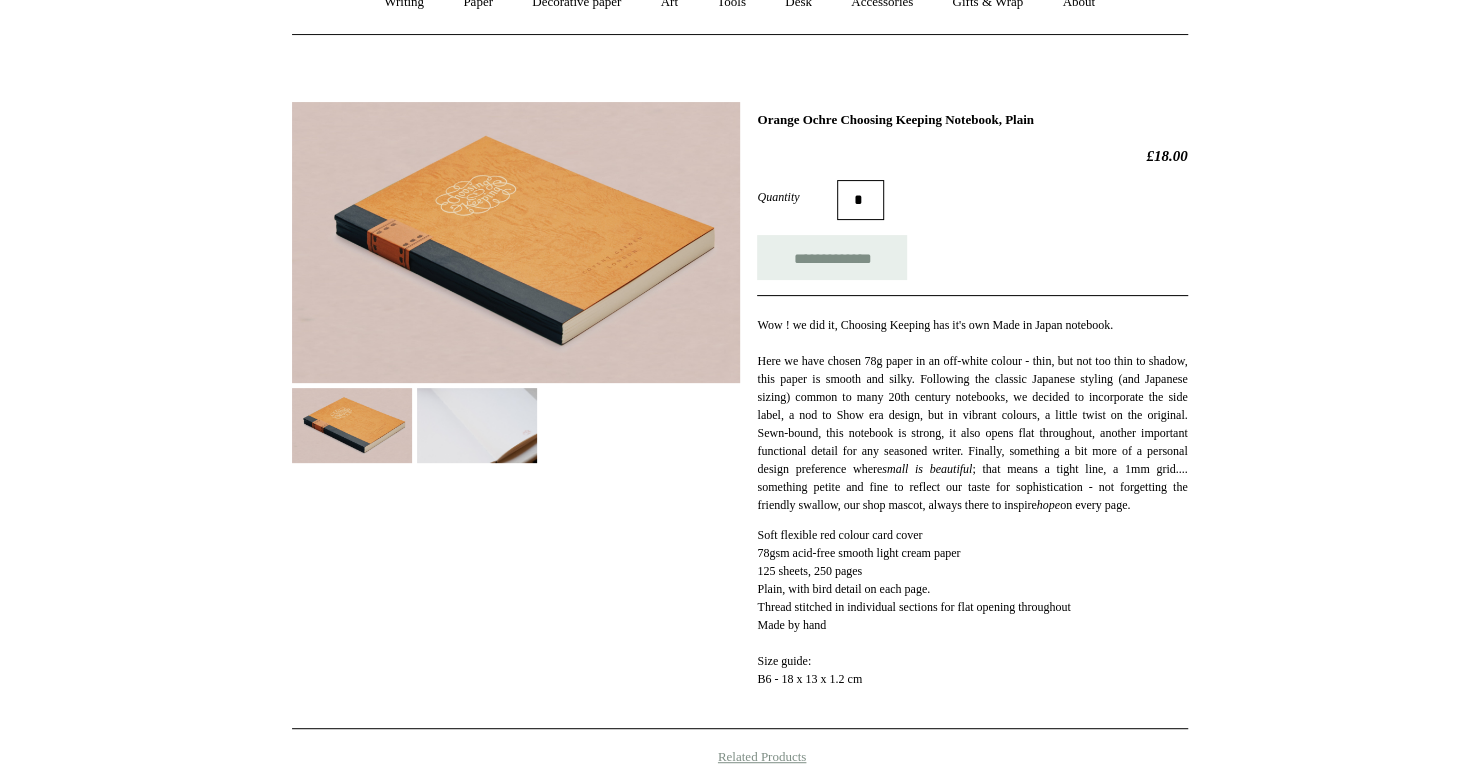 scroll, scrollTop: 208, scrollLeft: 0, axis: vertical 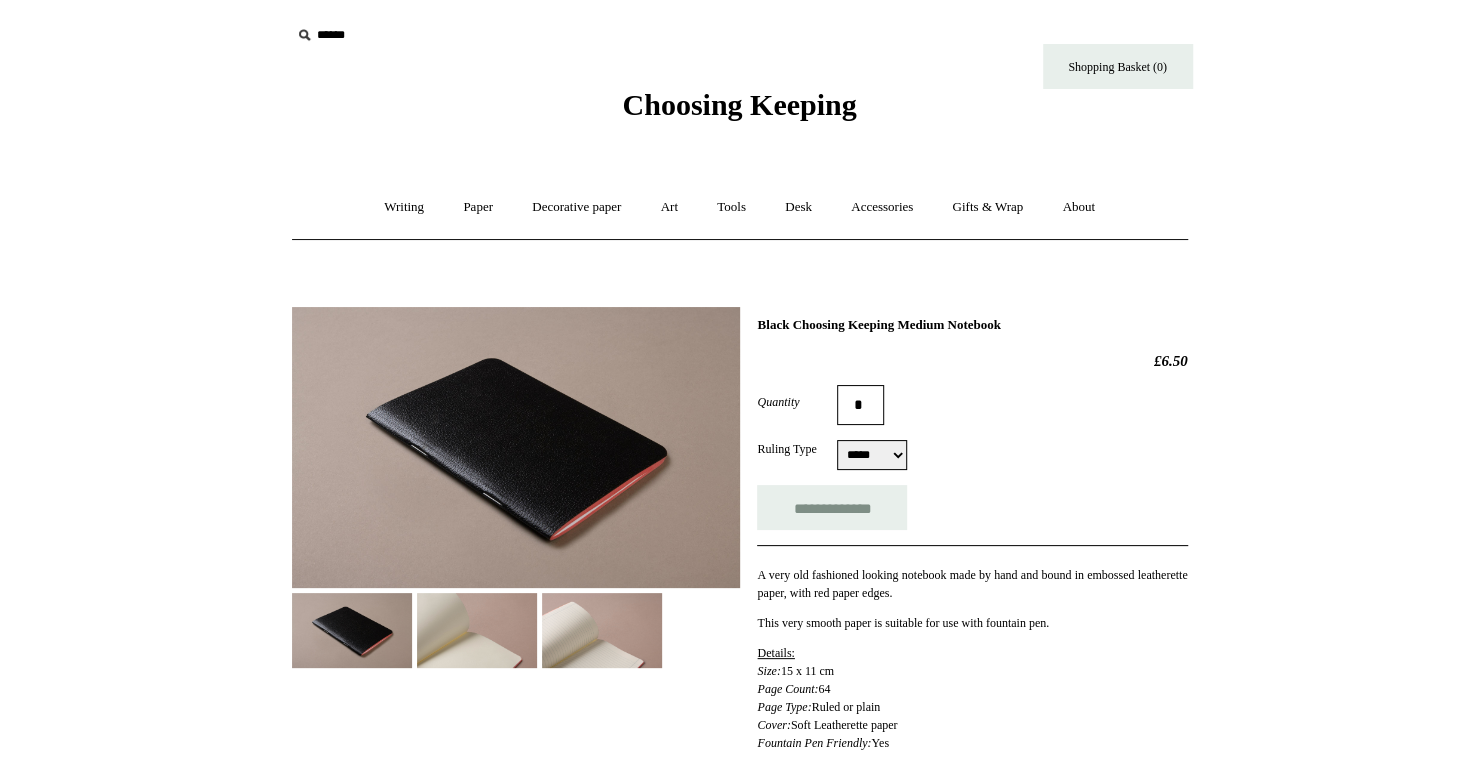 click at bounding box center [477, 630] 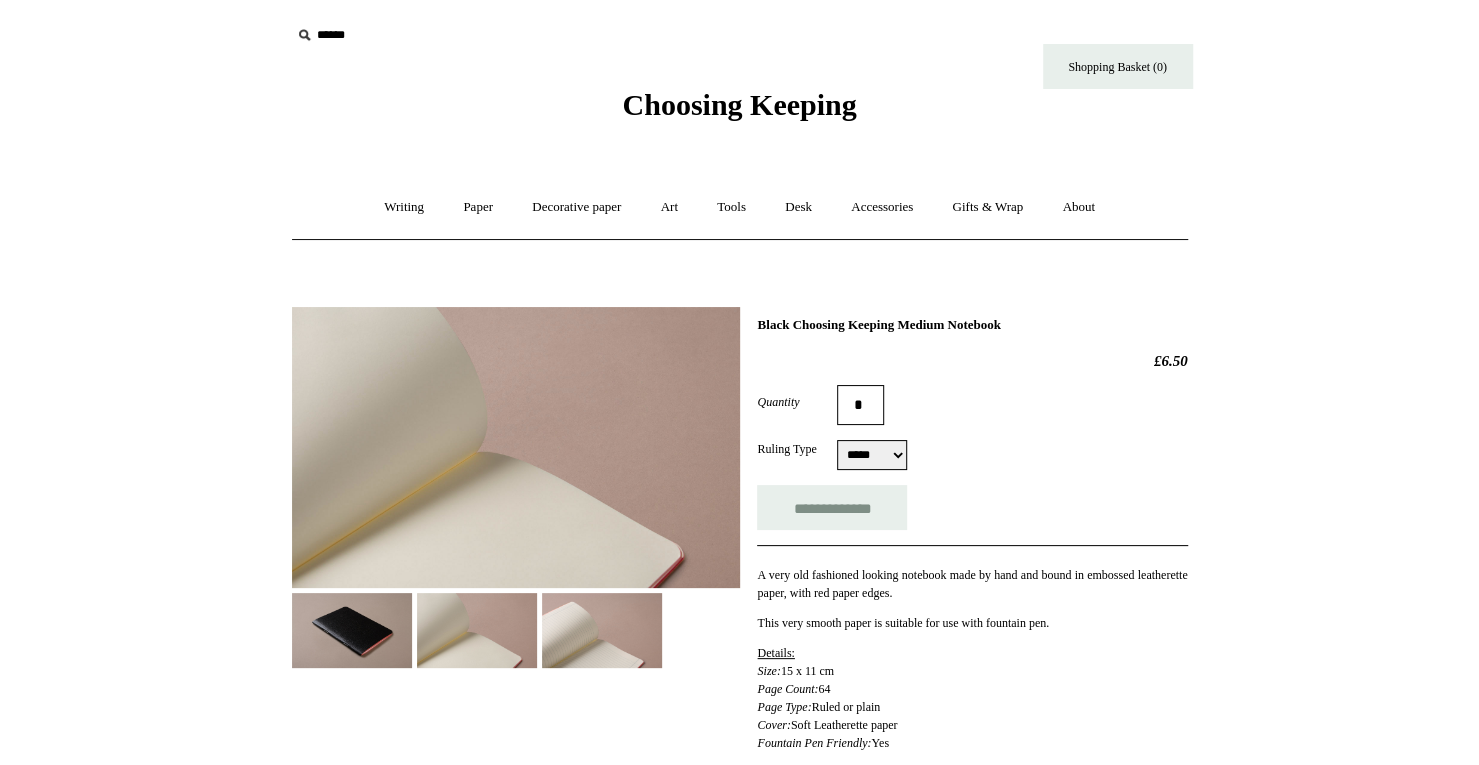 click at bounding box center (602, 630) 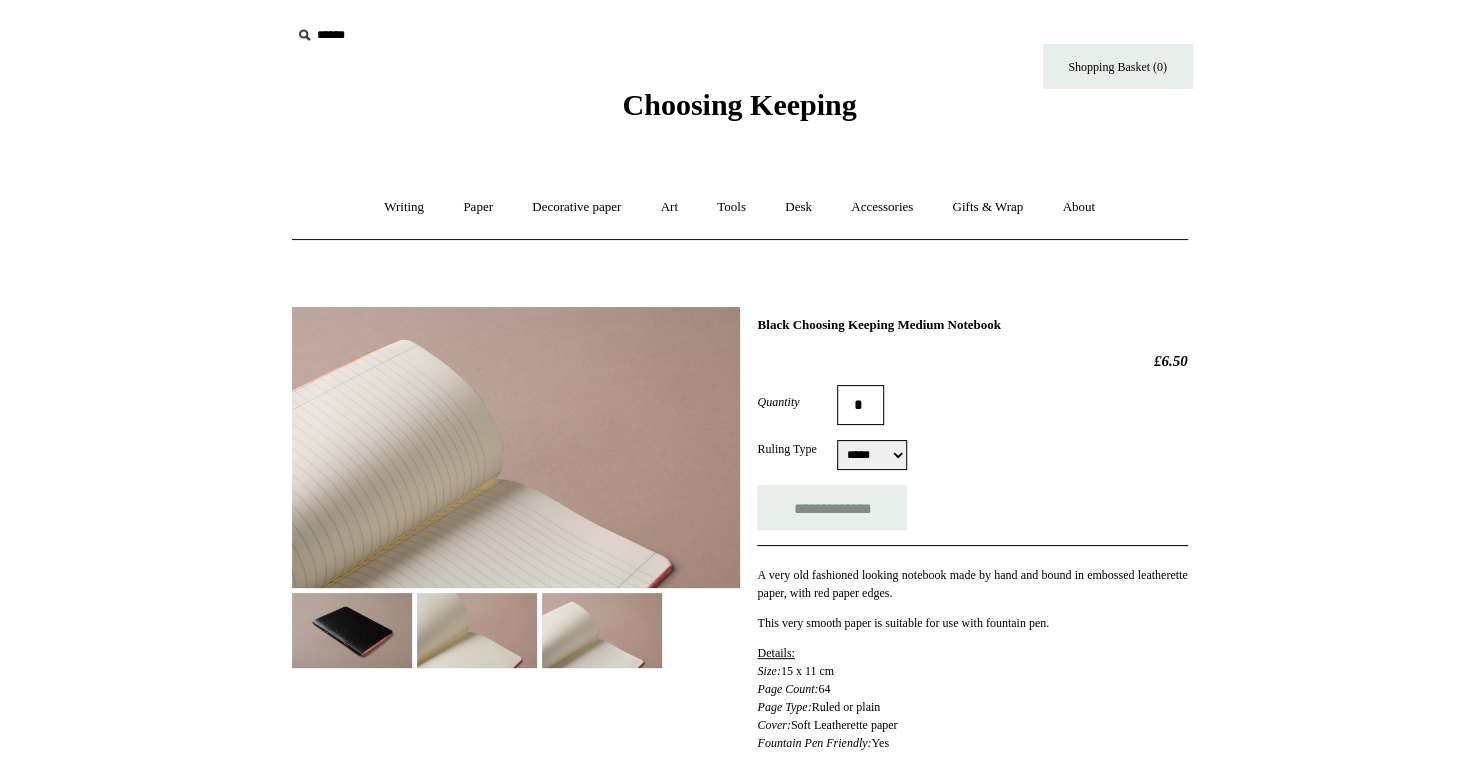 click at bounding box center (352, 630) 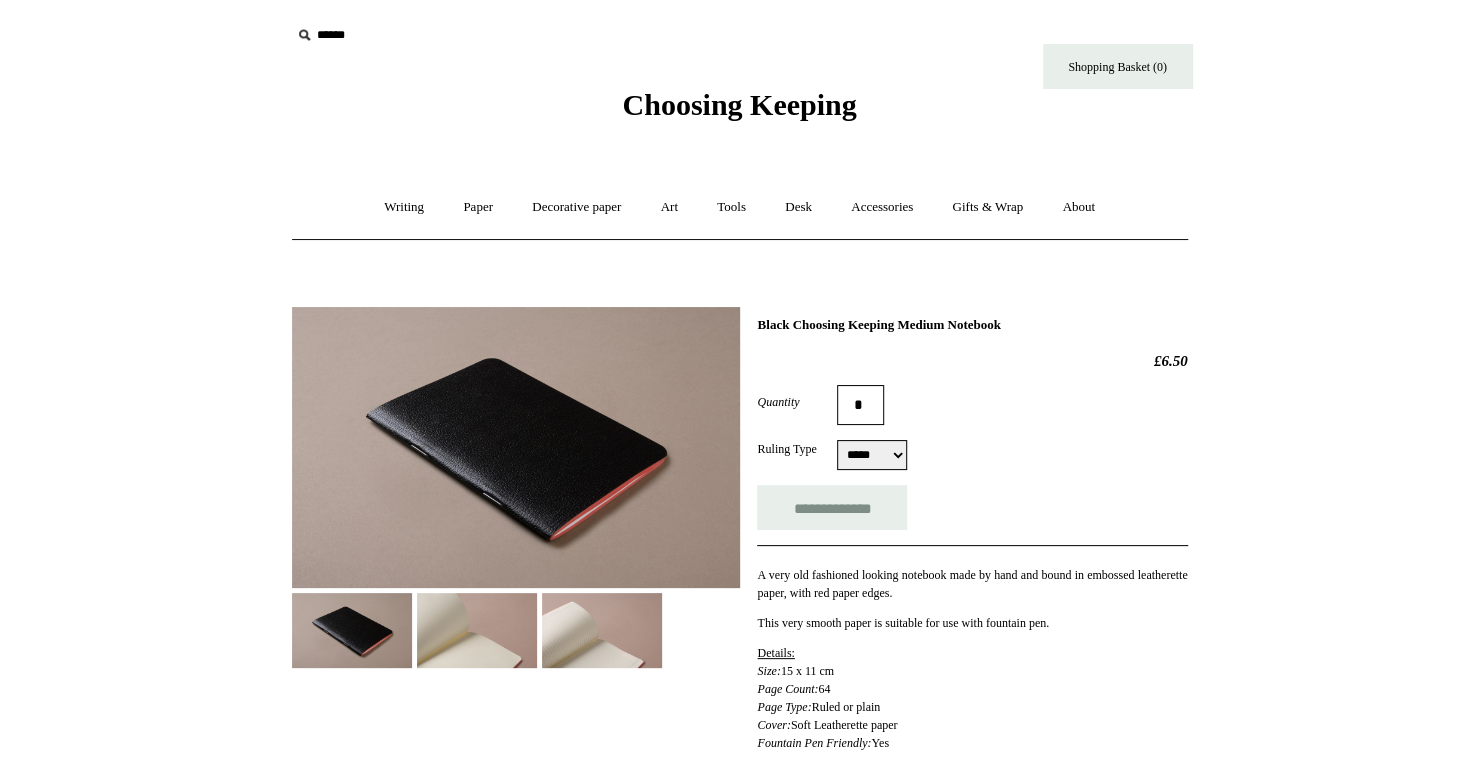 click on "***** *****" at bounding box center (872, 455) 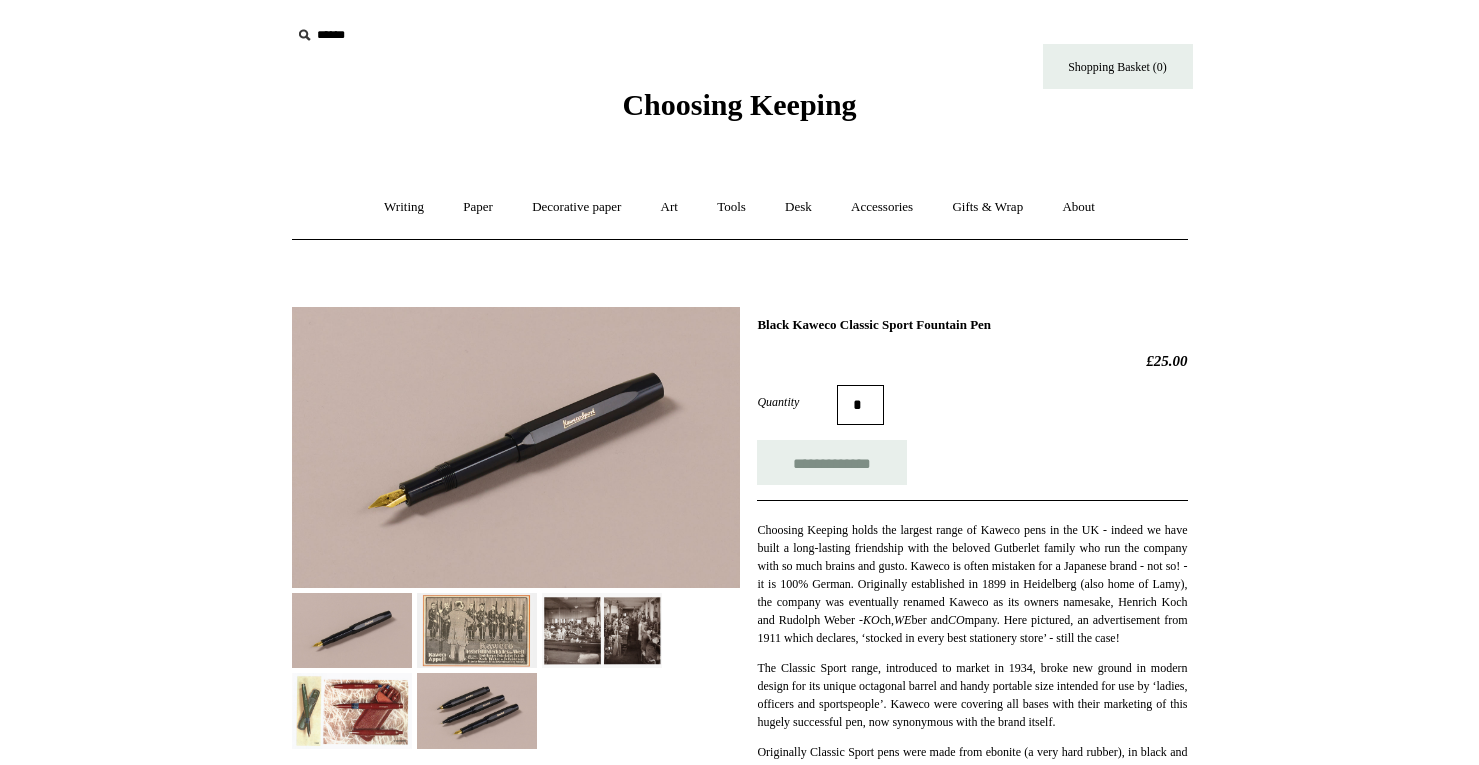 scroll, scrollTop: 0, scrollLeft: 0, axis: both 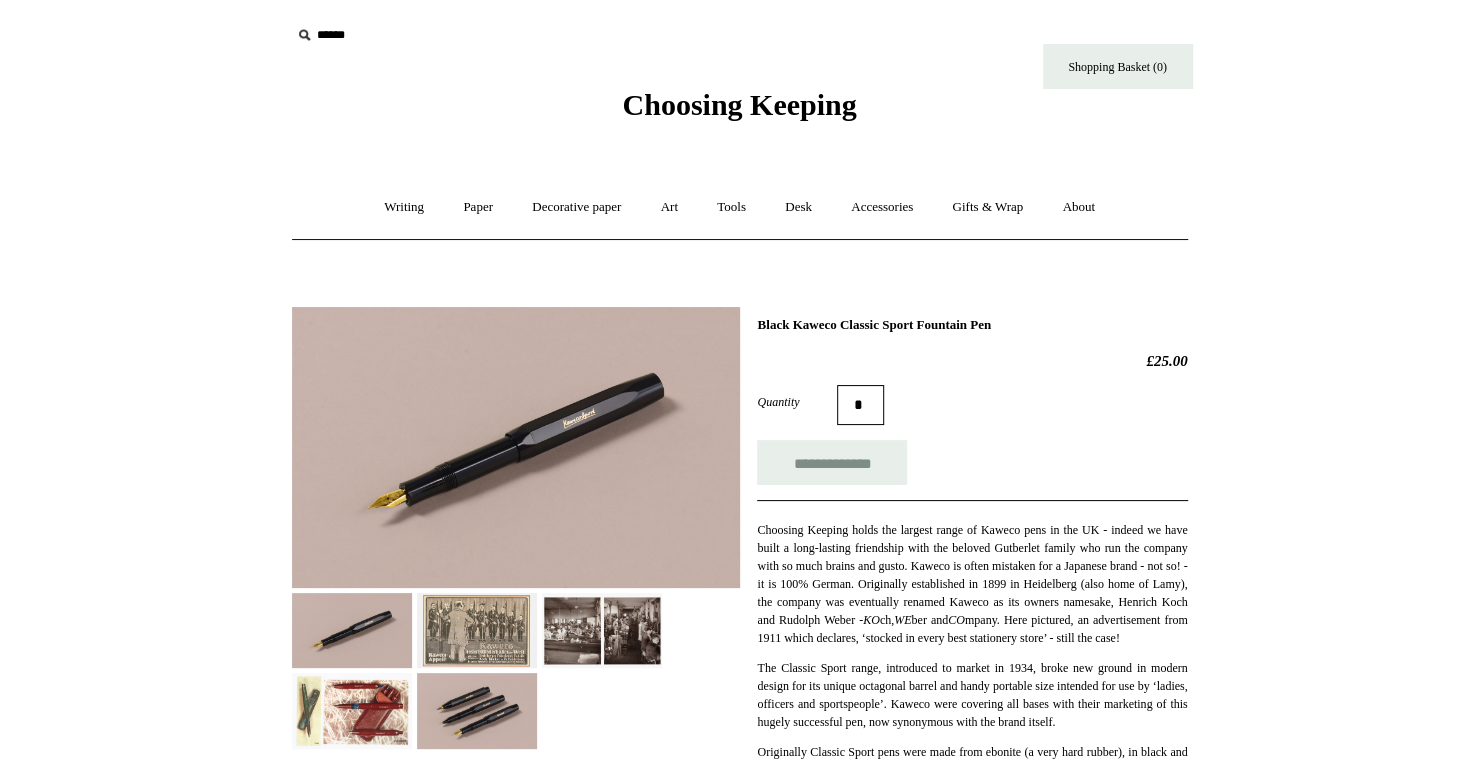 click at bounding box center [477, 630] 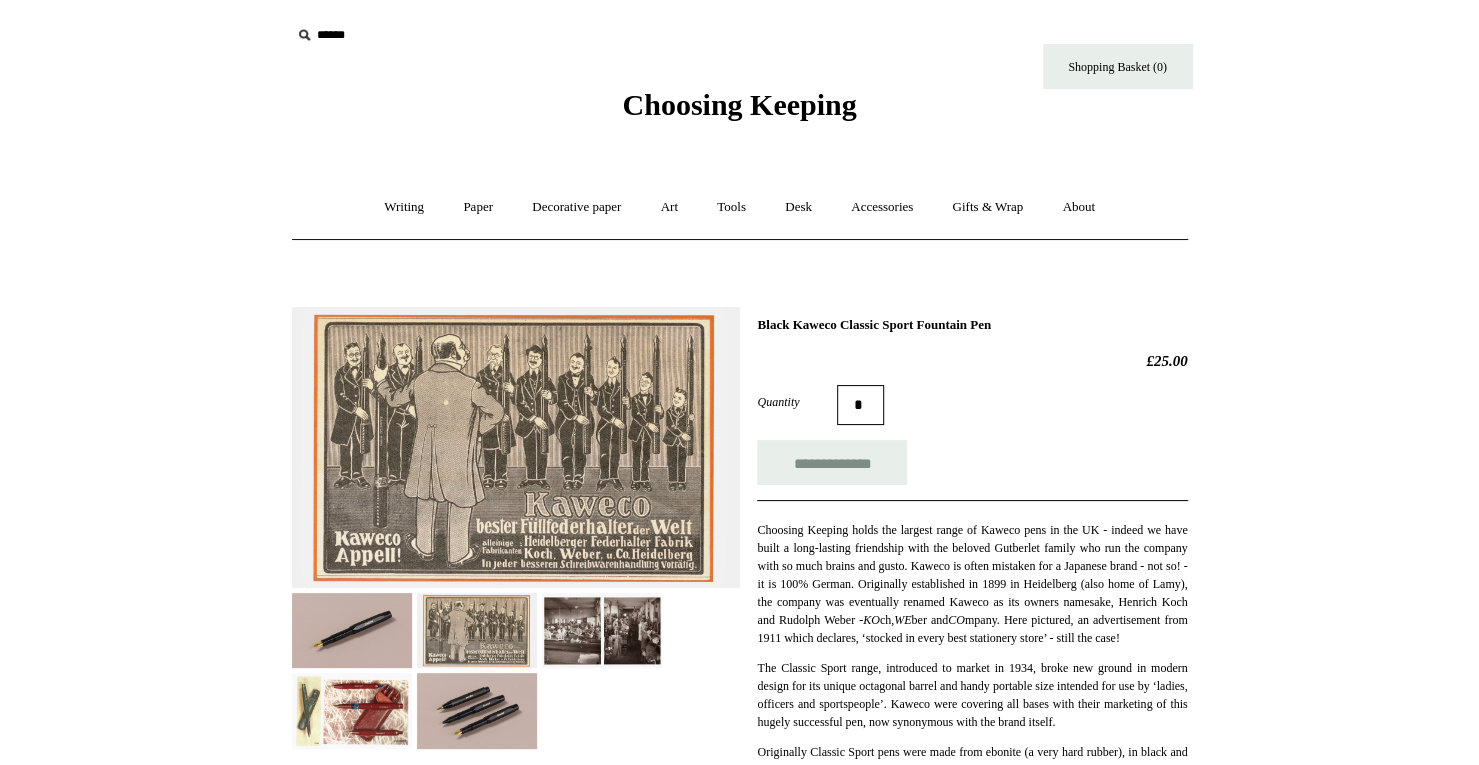 click at bounding box center (477, 710) 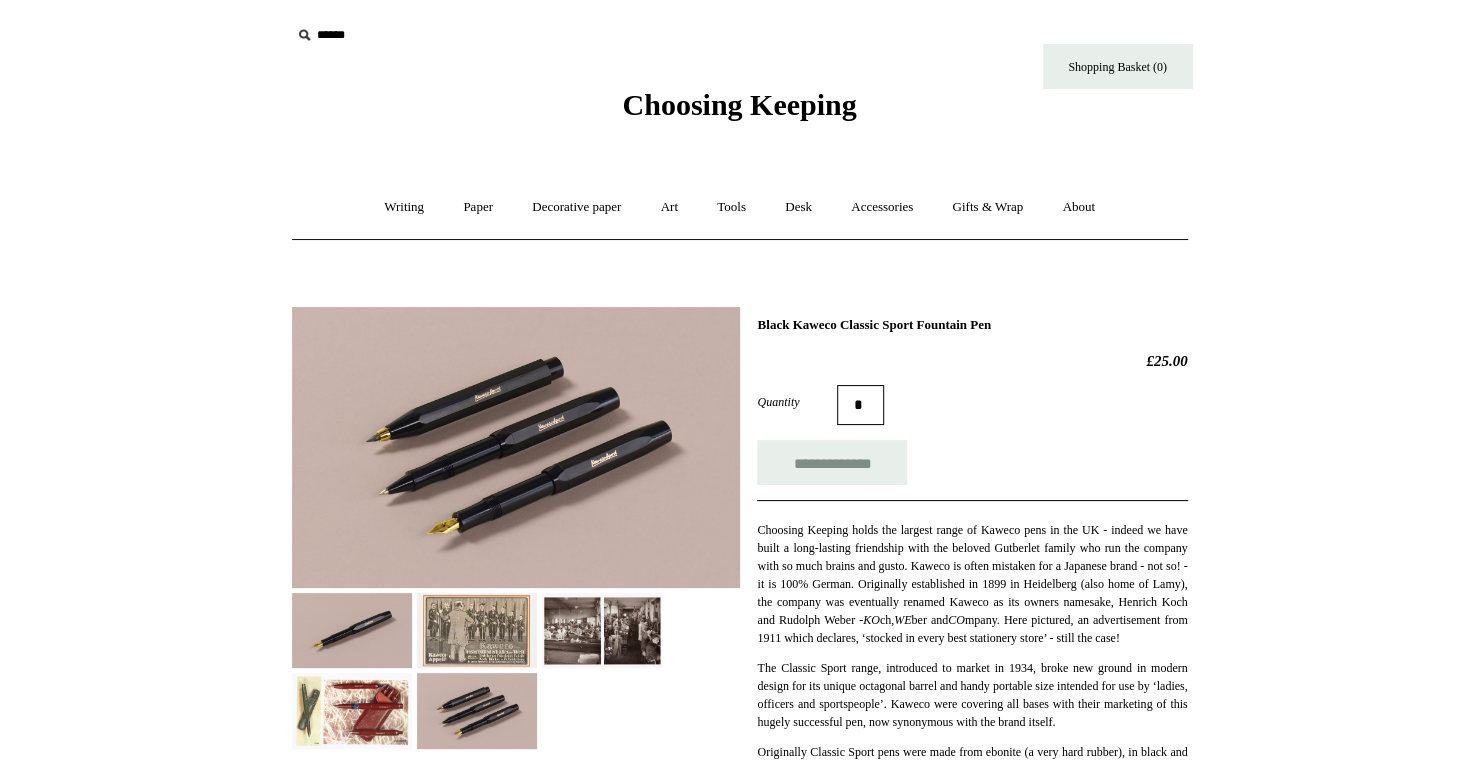 click at bounding box center (602, 630) 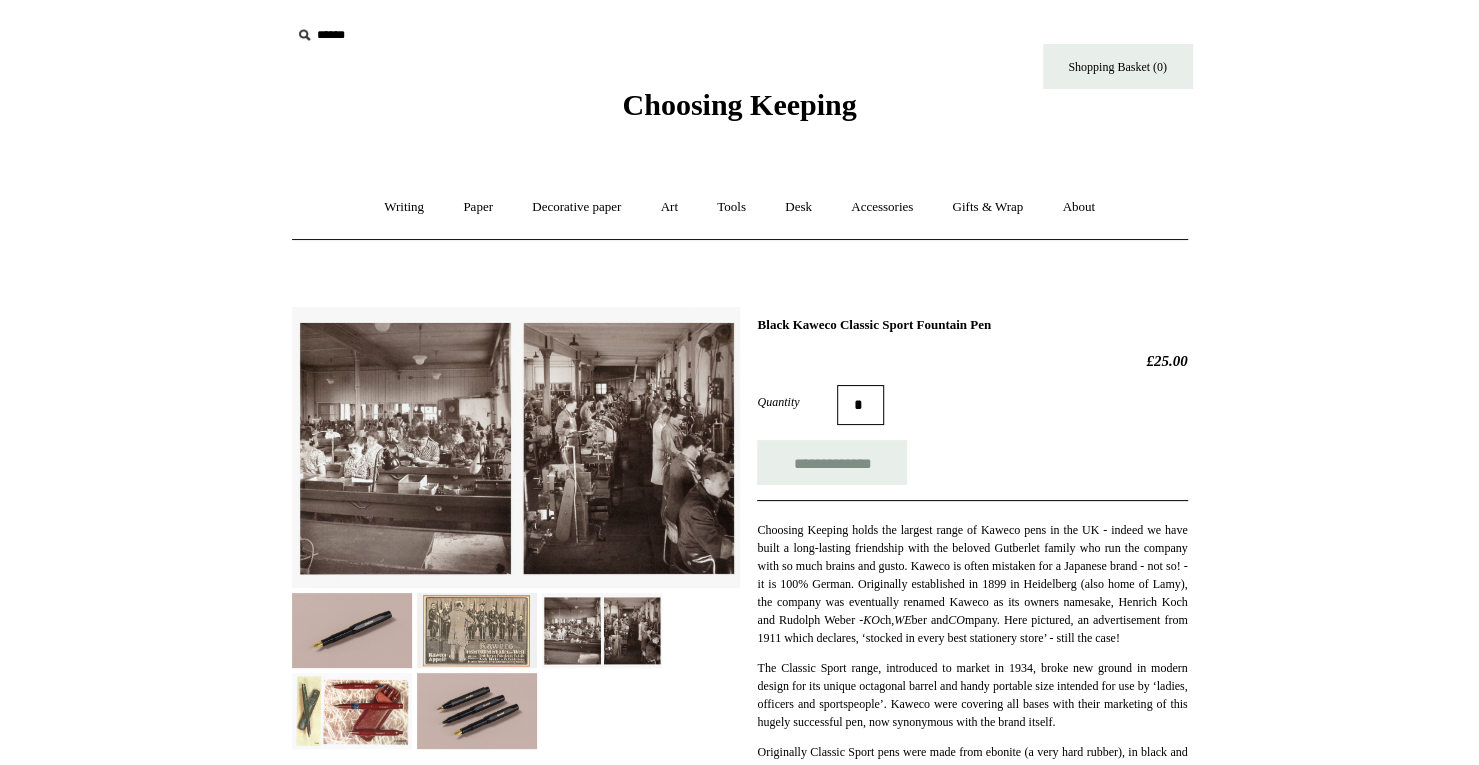 click at bounding box center [477, 630] 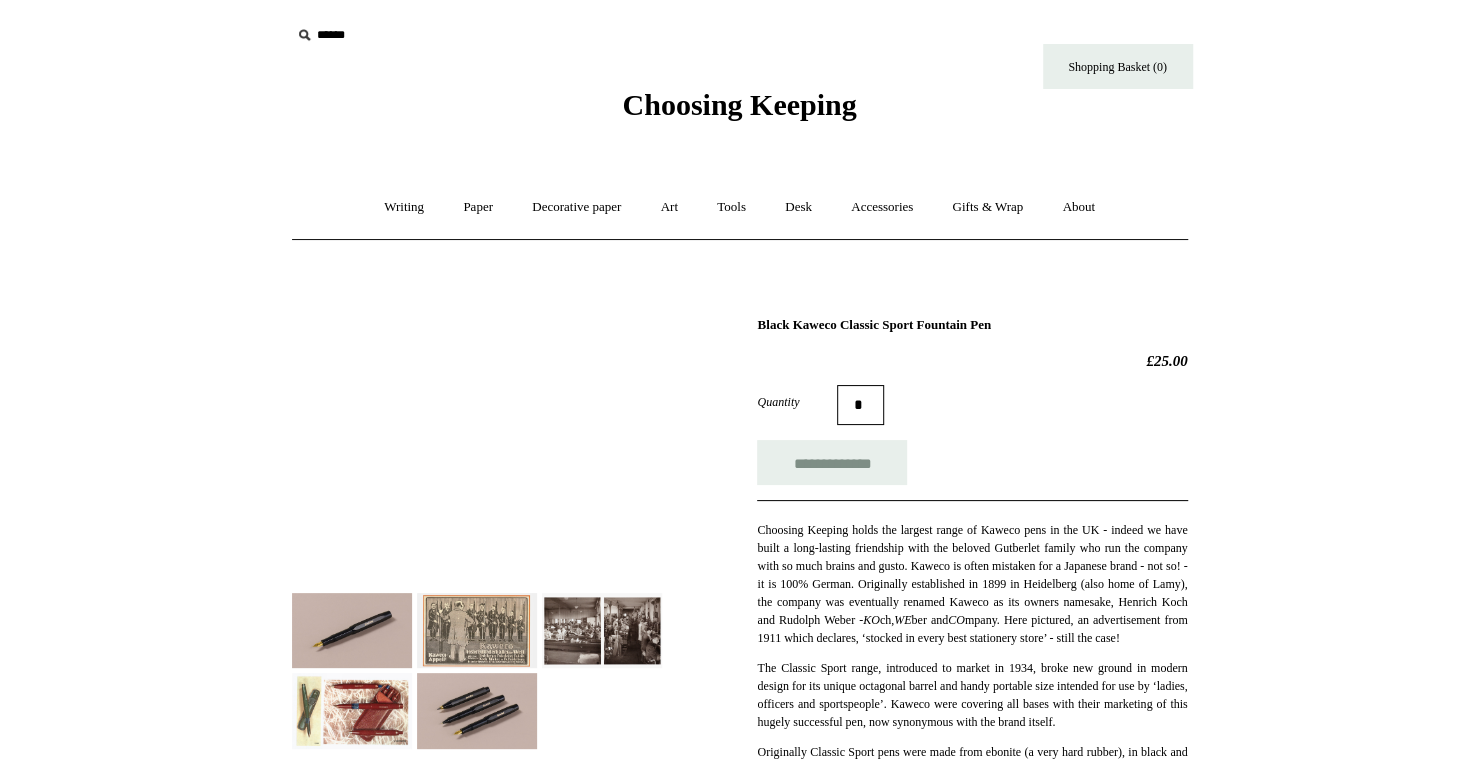 click at bounding box center [352, 710] 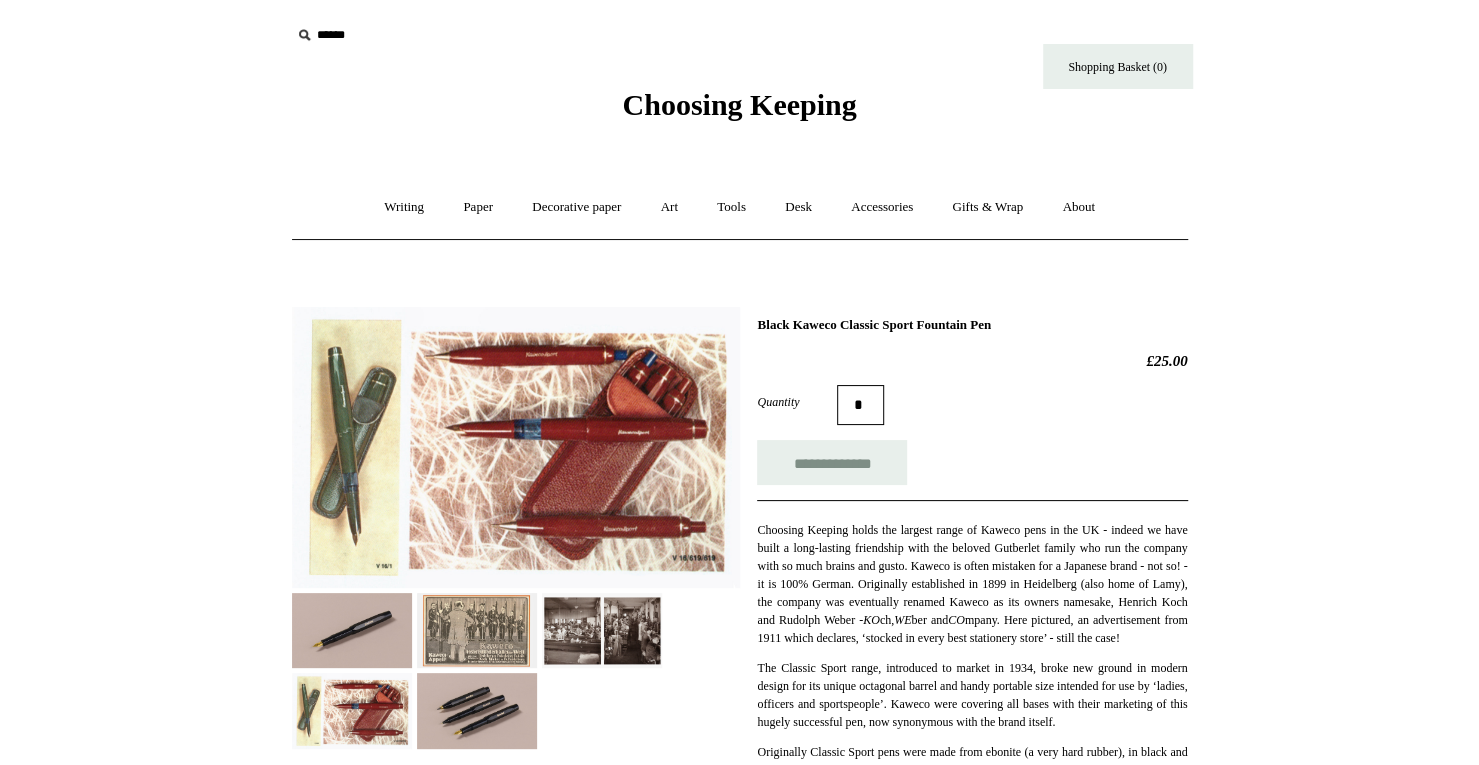 click at bounding box center [352, 630] 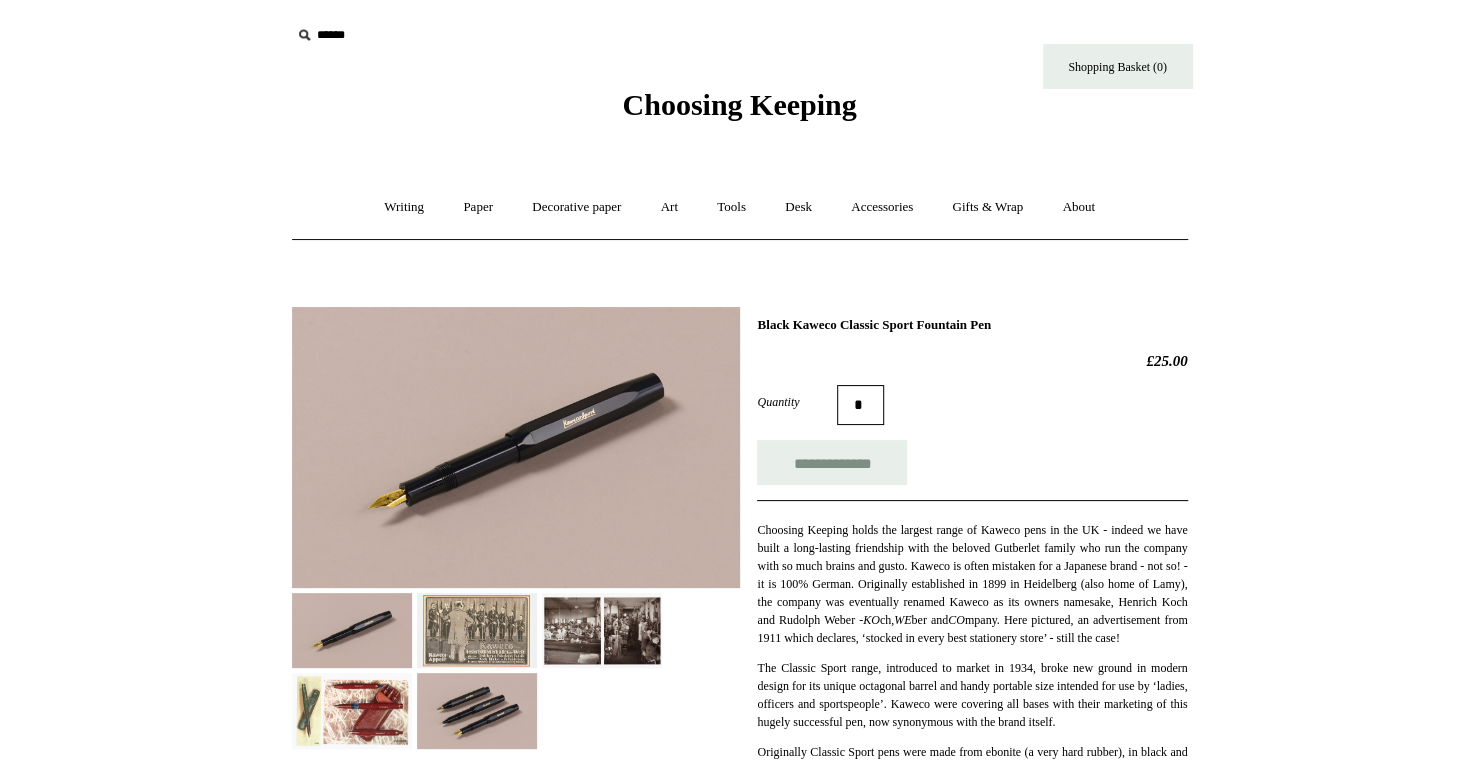 click at bounding box center [516, 447] 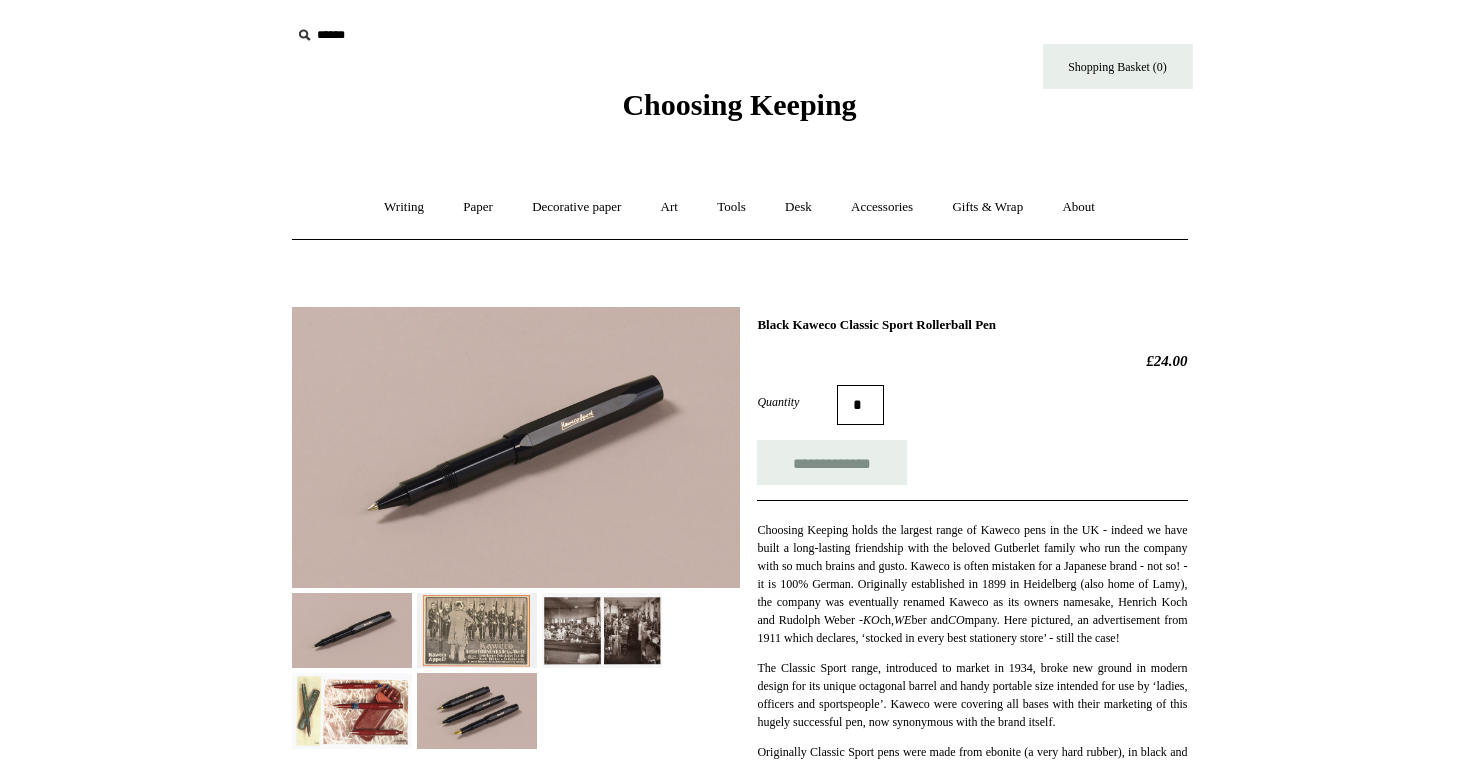 scroll, scrollTop: 0, scrollLeft: 0, axis: both 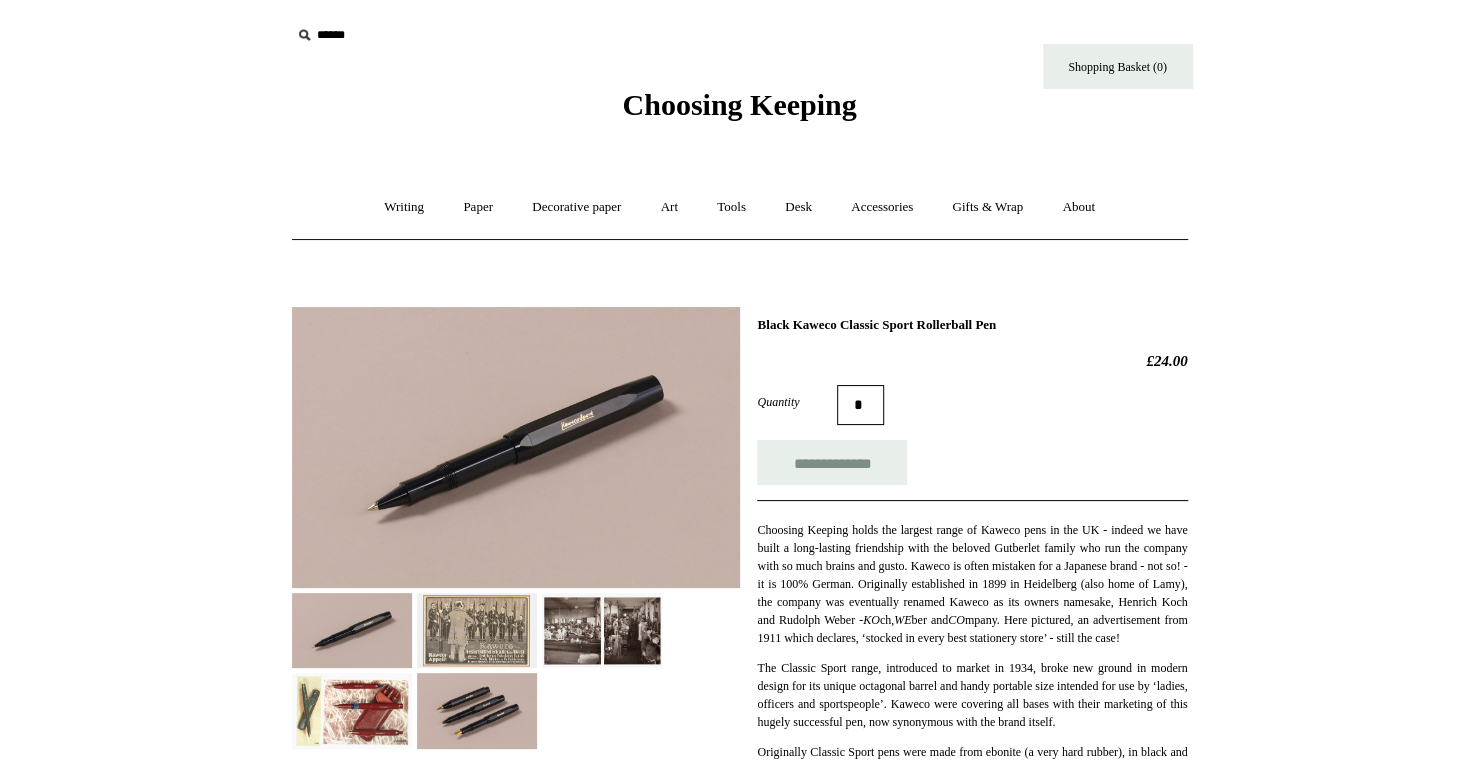 click at bounding box center (516, 447) 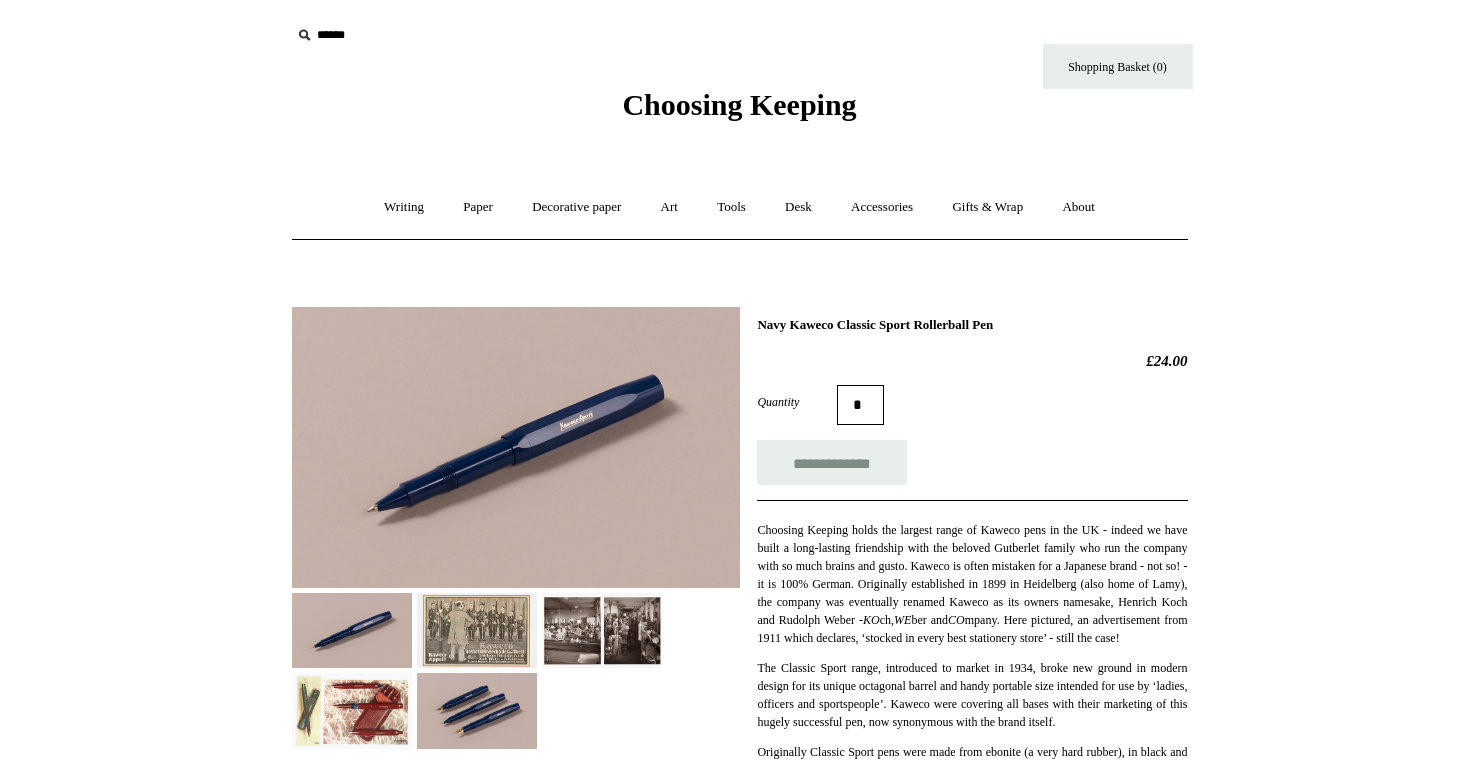 scroll, scrollTop: 0, scrollLeft: 0, axis: both 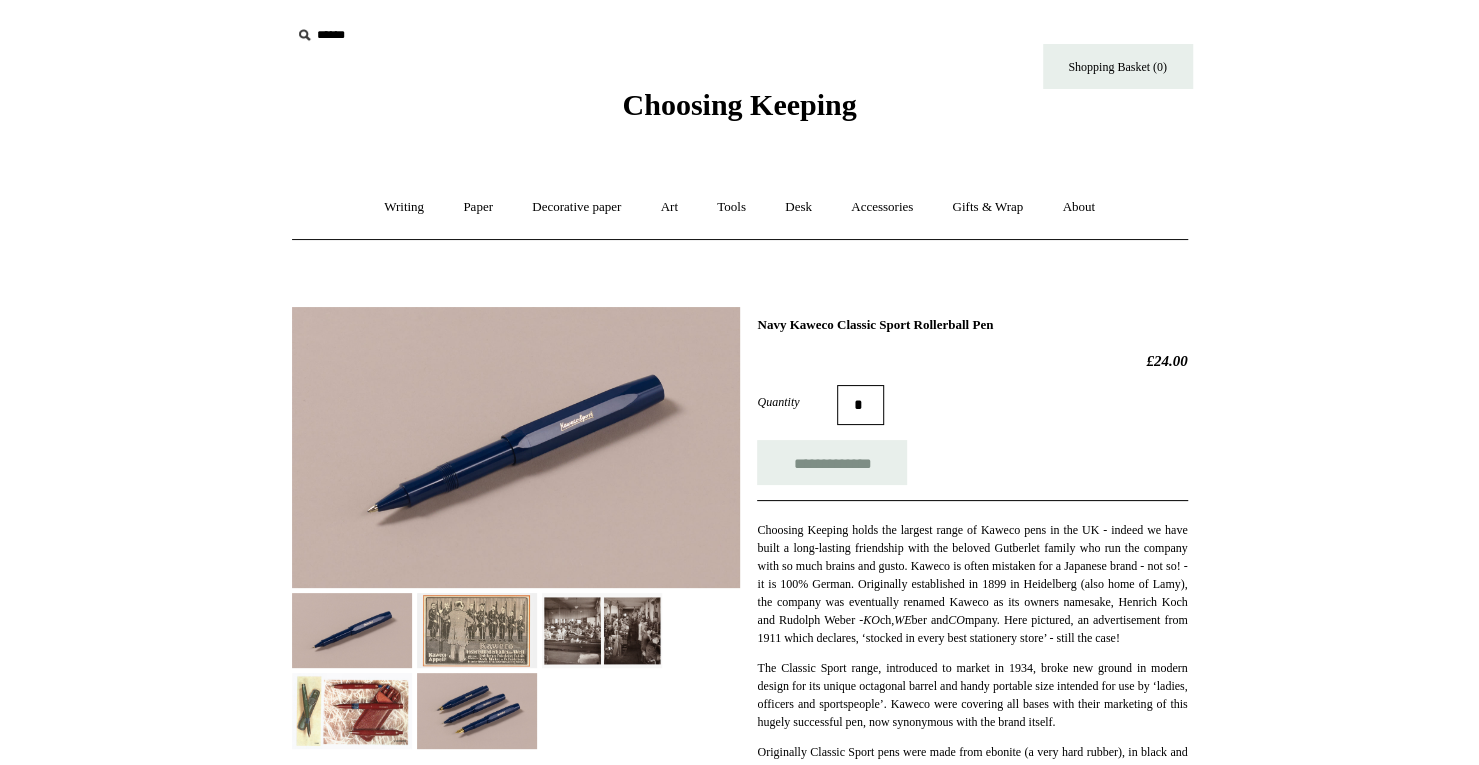click at bounding box center [477, 710] 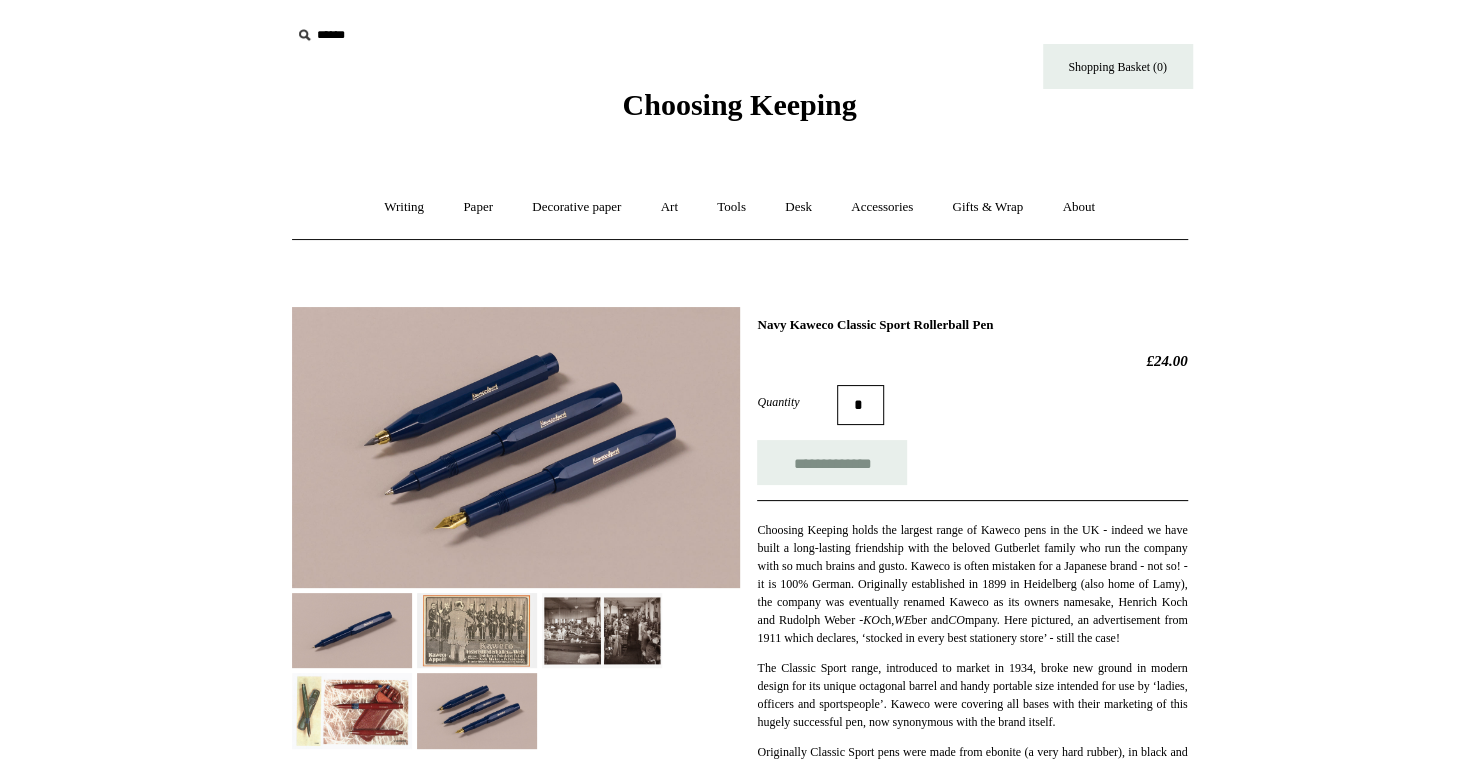 click at bounding box center (516, 447) 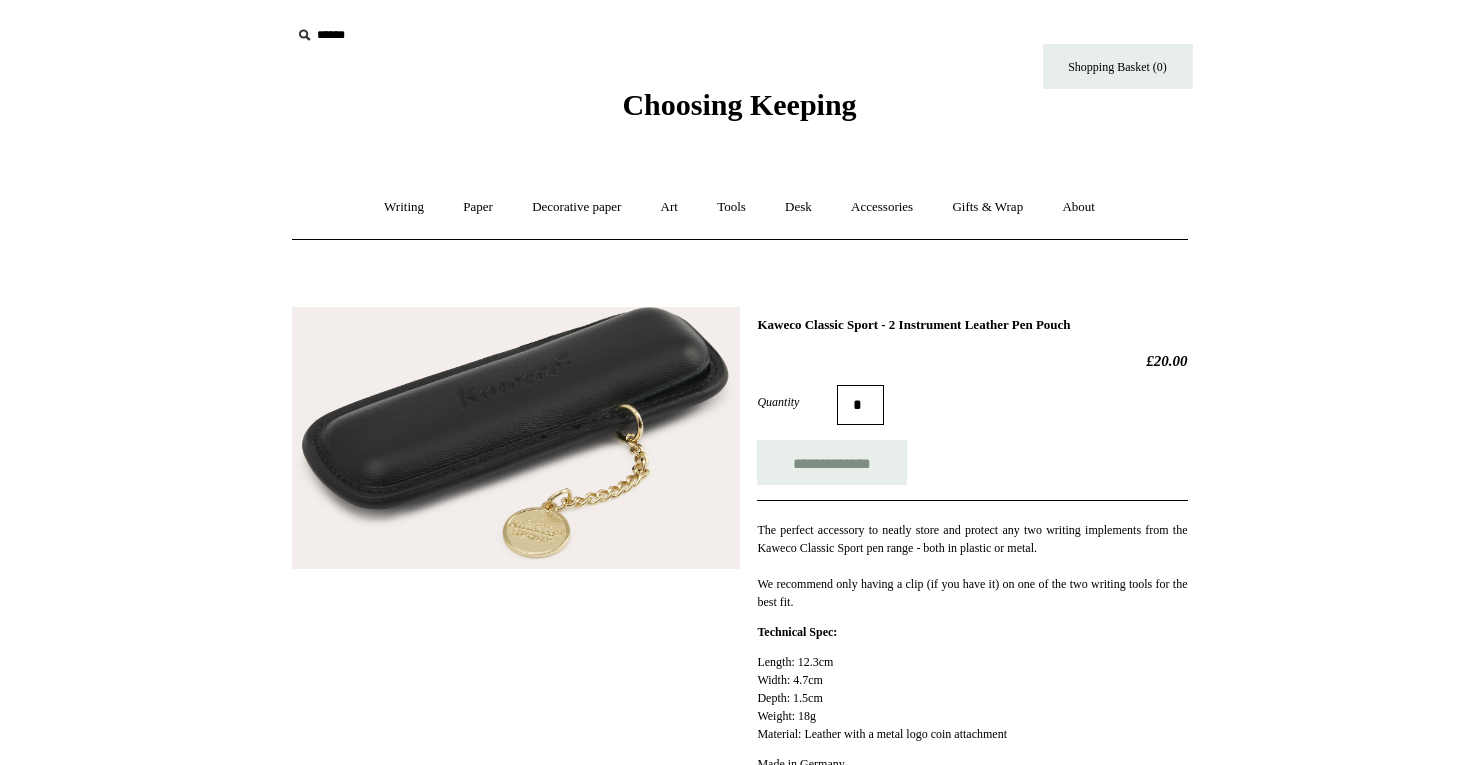 scroll, scrollTop: 0, scrollLeft: 0, axis: both 